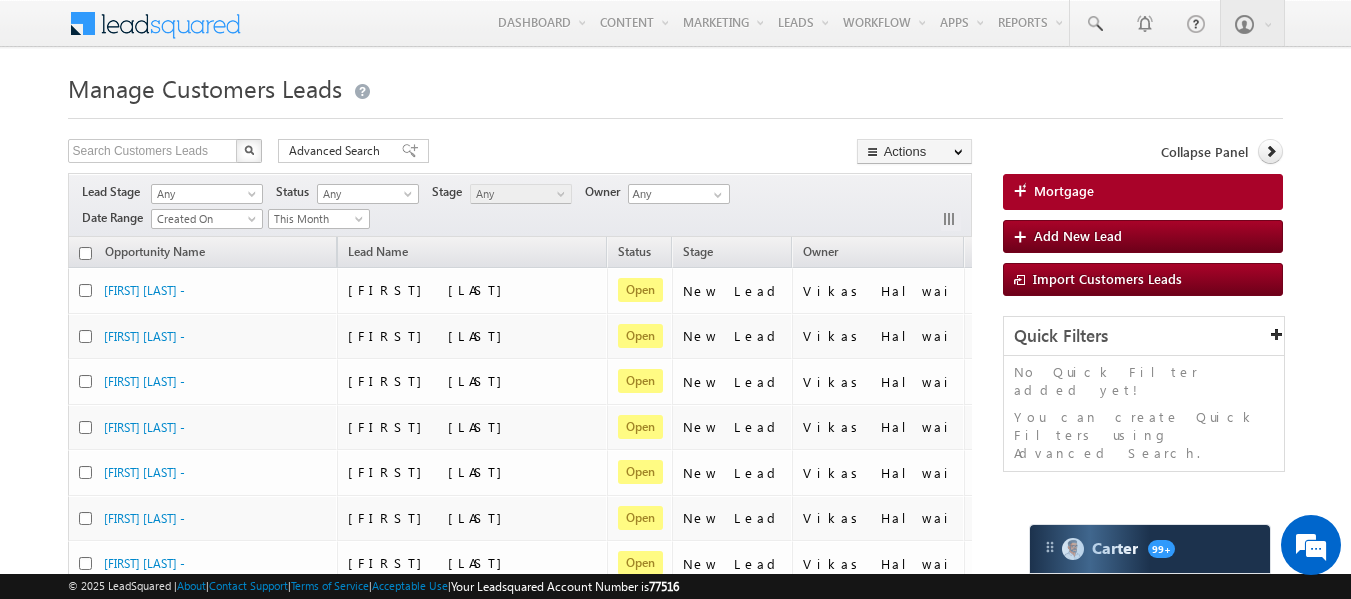 scroll, scrollTop: 0, scrollLeft: 0, axis: both 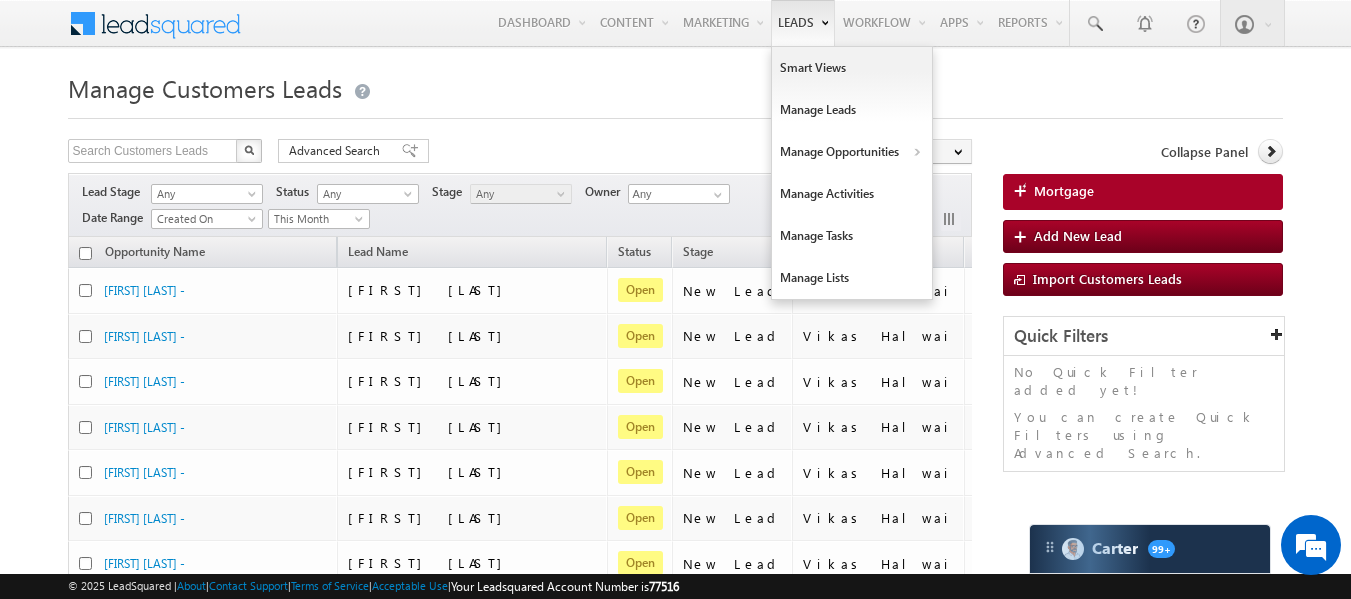 click on "Leads" at bounding box center (803, 23) 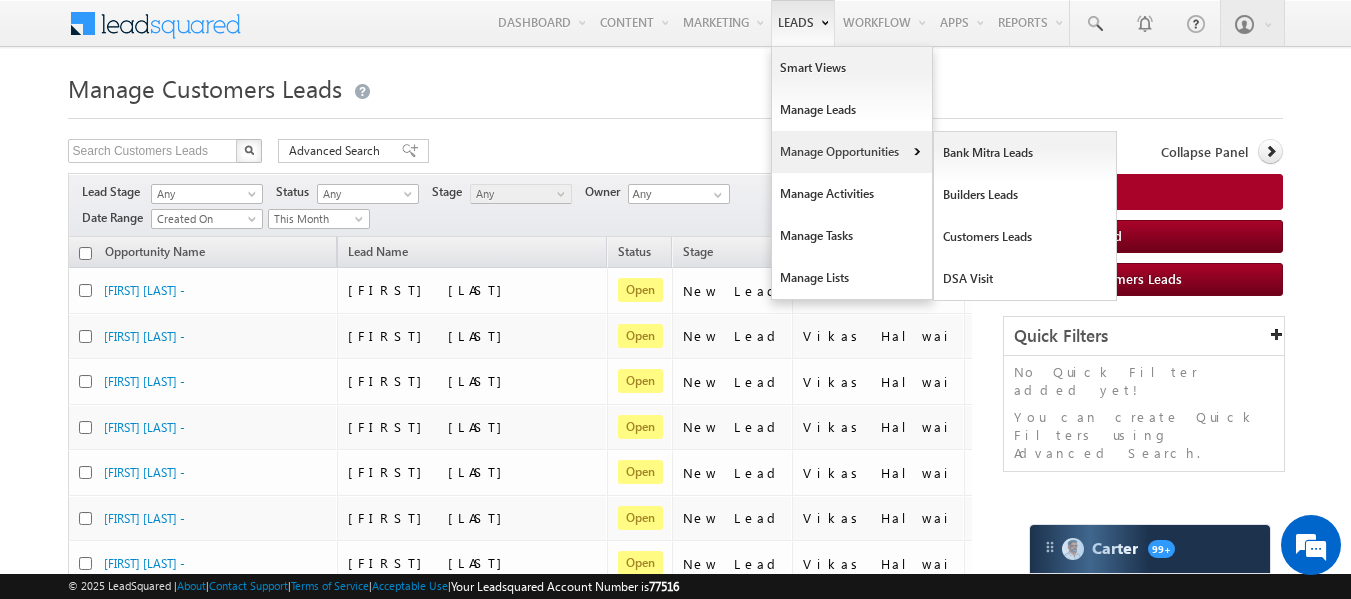 click on "Manage Opportunities" at bounding box center (852, 152) 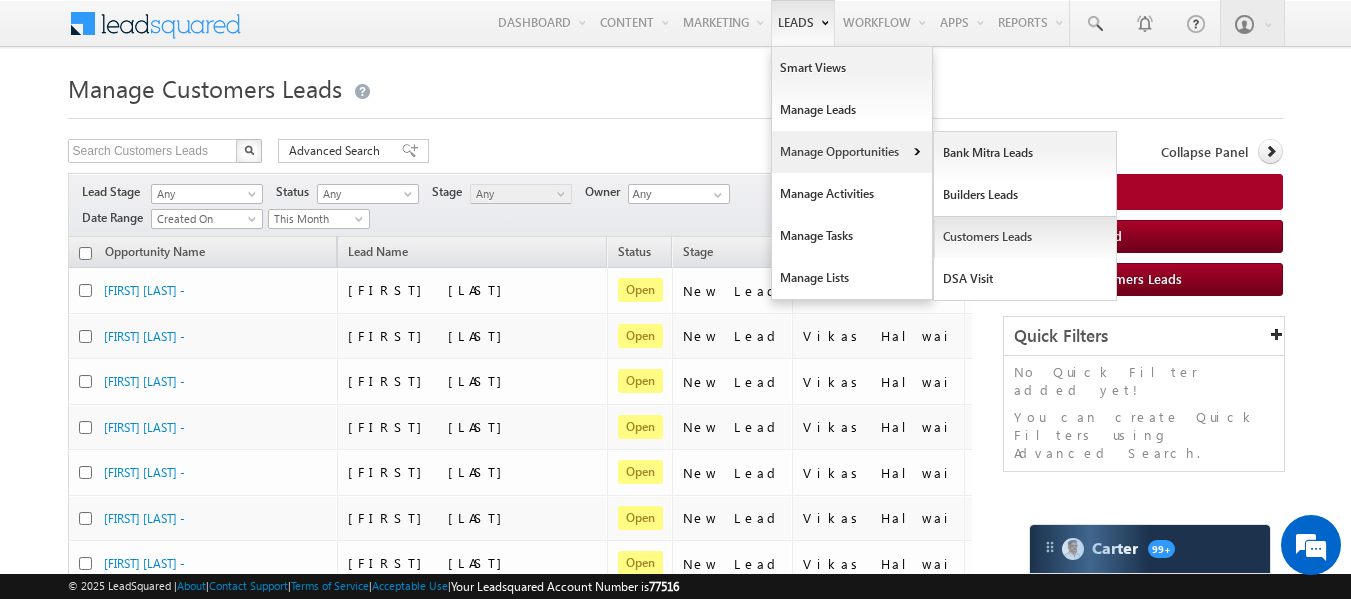 click on "Customers Leads" at bounding box center (1025, 237) 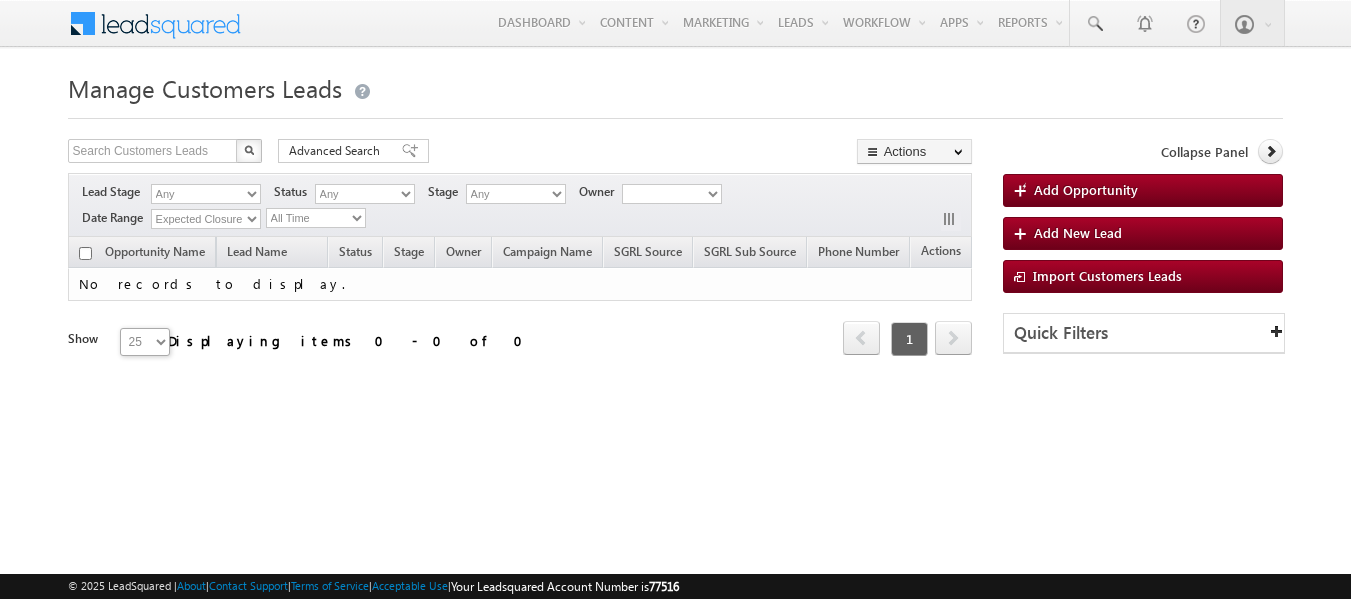scroll, scrollTop: 0, scrollLeft: 0, axis: both 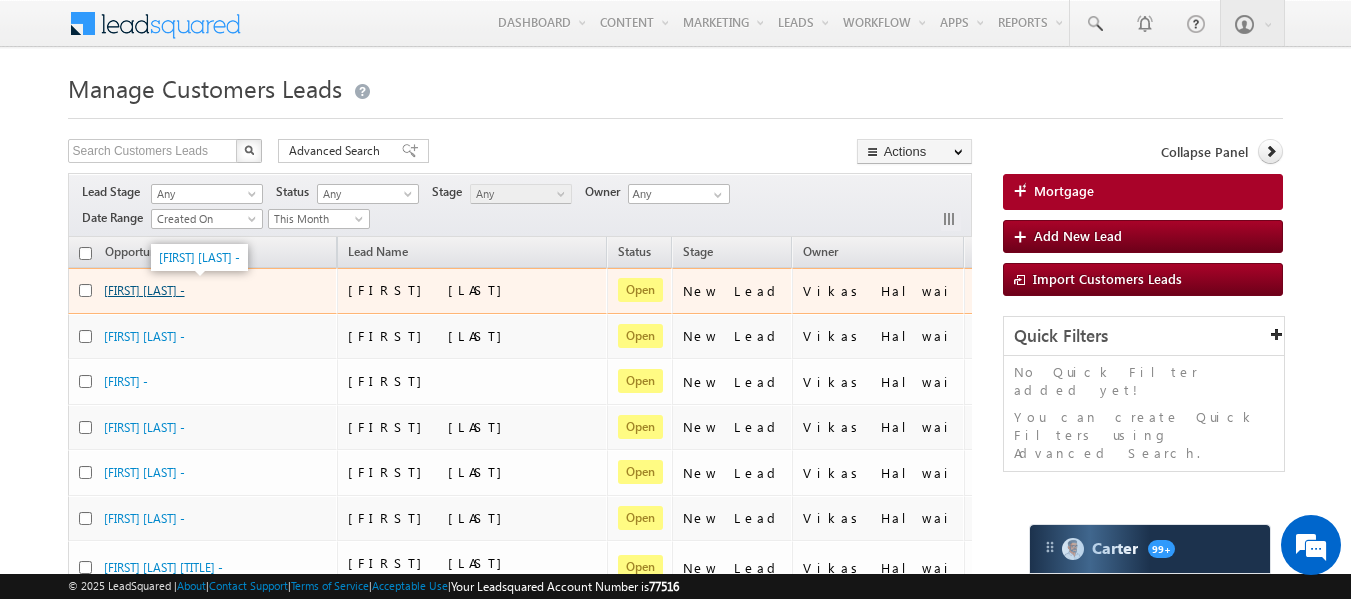 click on "KOMAL SONAL  -" at bounding box center (144, 290) 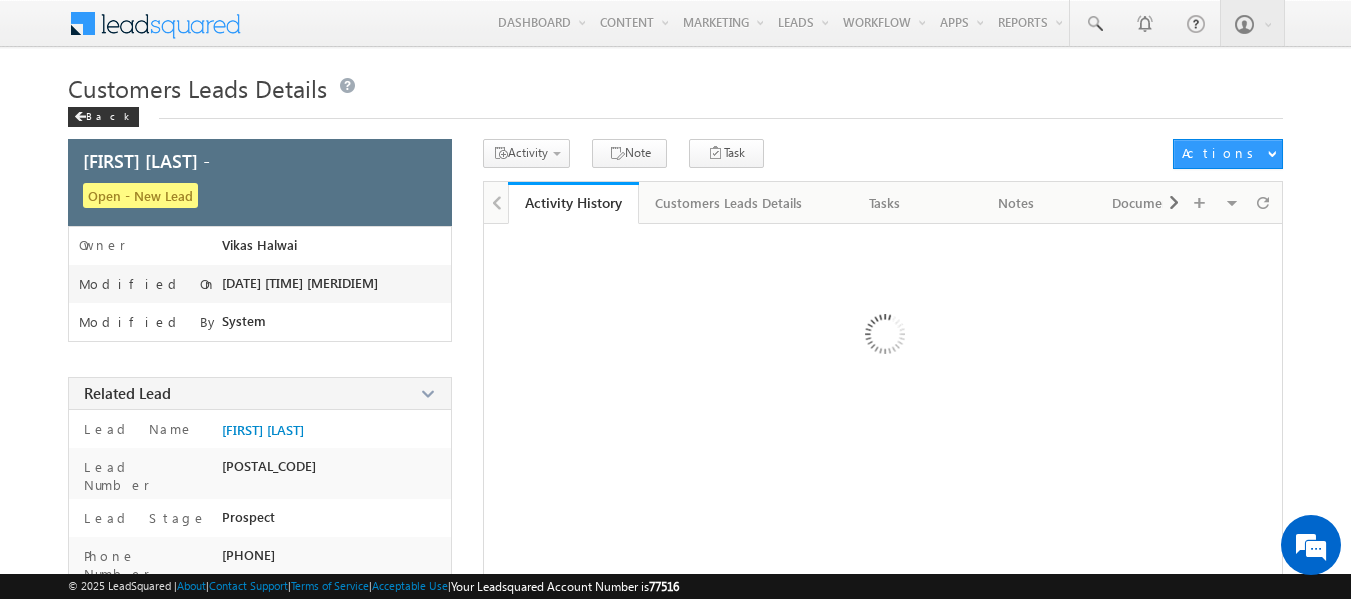 scroll, scrollTop: 0, scrollLeft: 0, axis: both 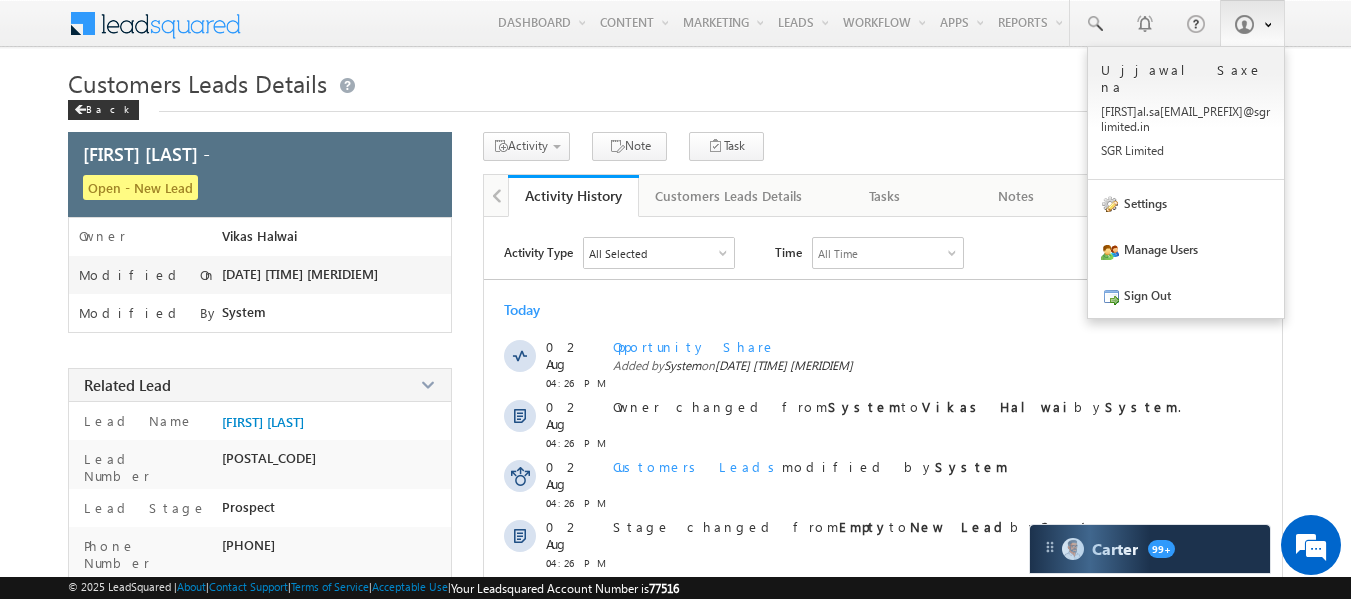 click at bounding box center (1252, 23) 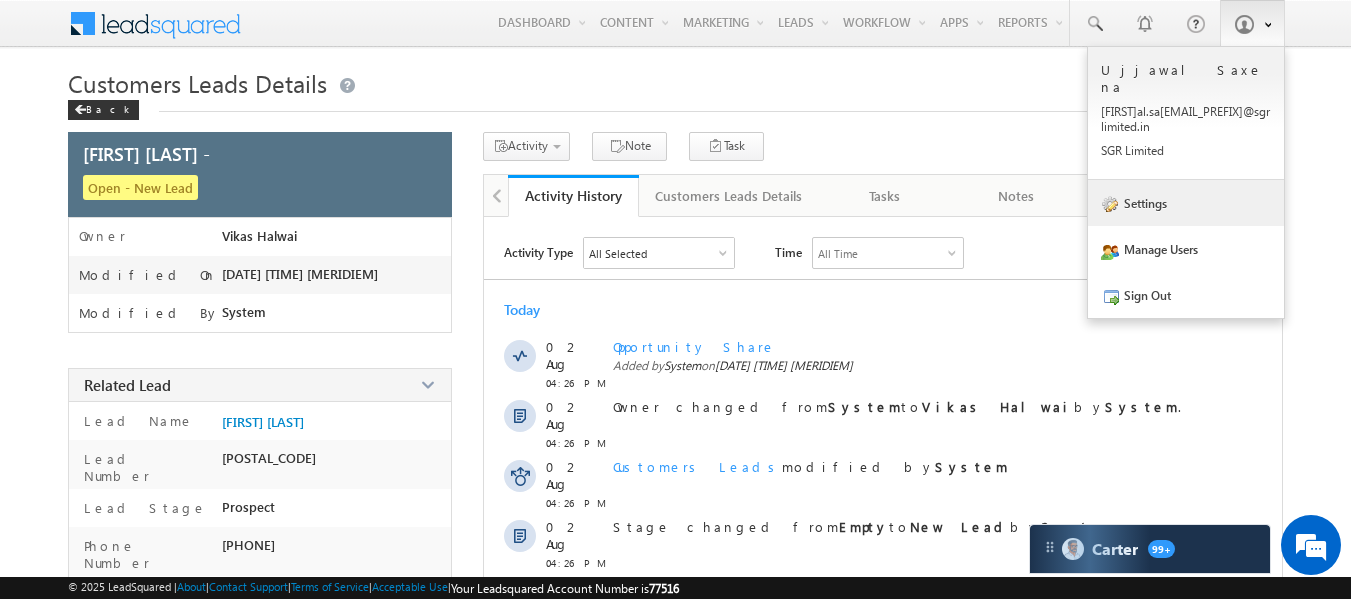 click on "Settings" at bounding box center (1186, 203) 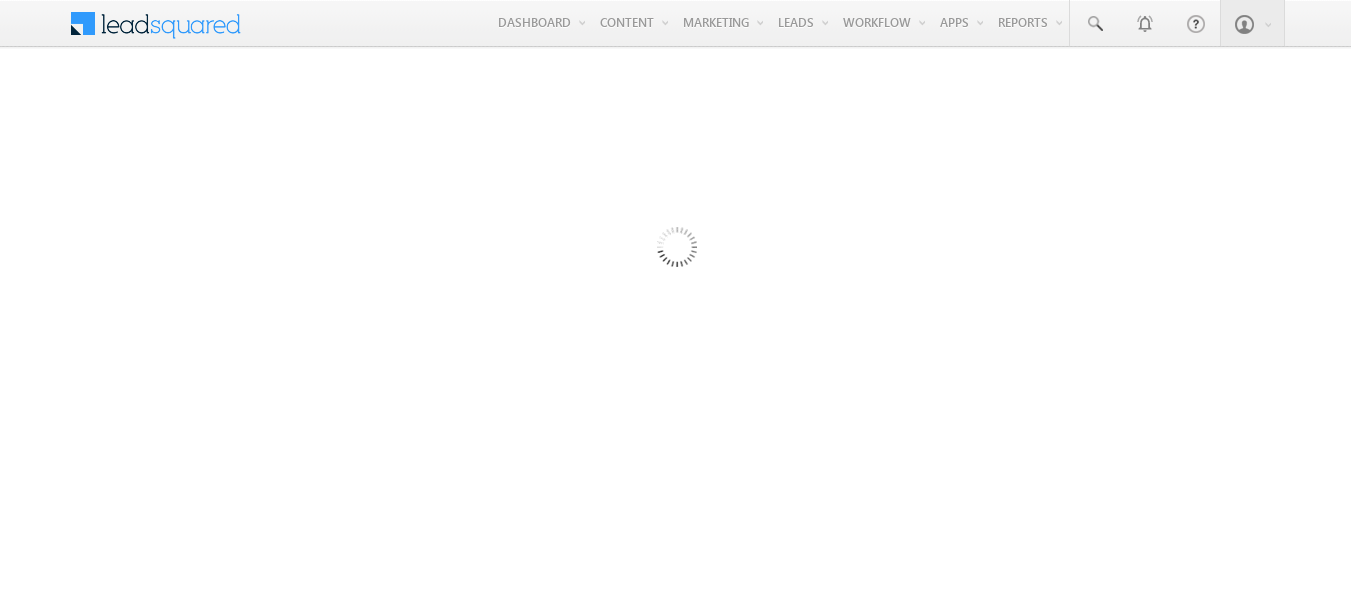 scroll, scrollTop: 0, scrollLeft: 0, axis: both 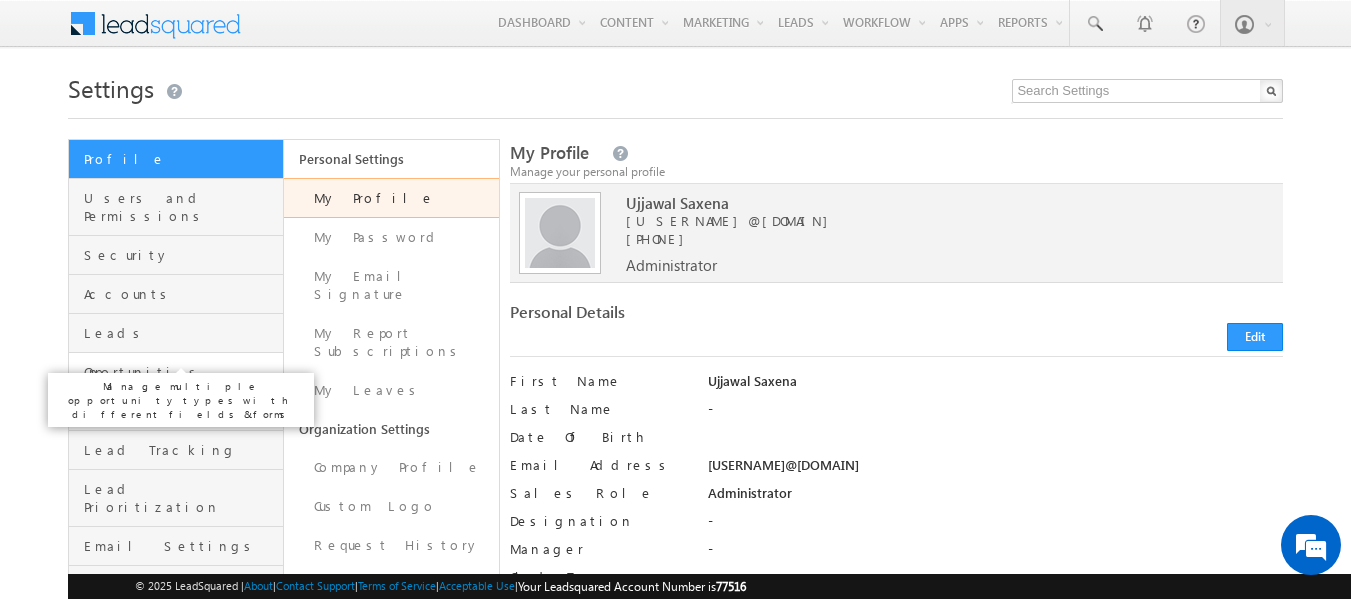 click on "Opportunities" at bounding box center (181, 372) 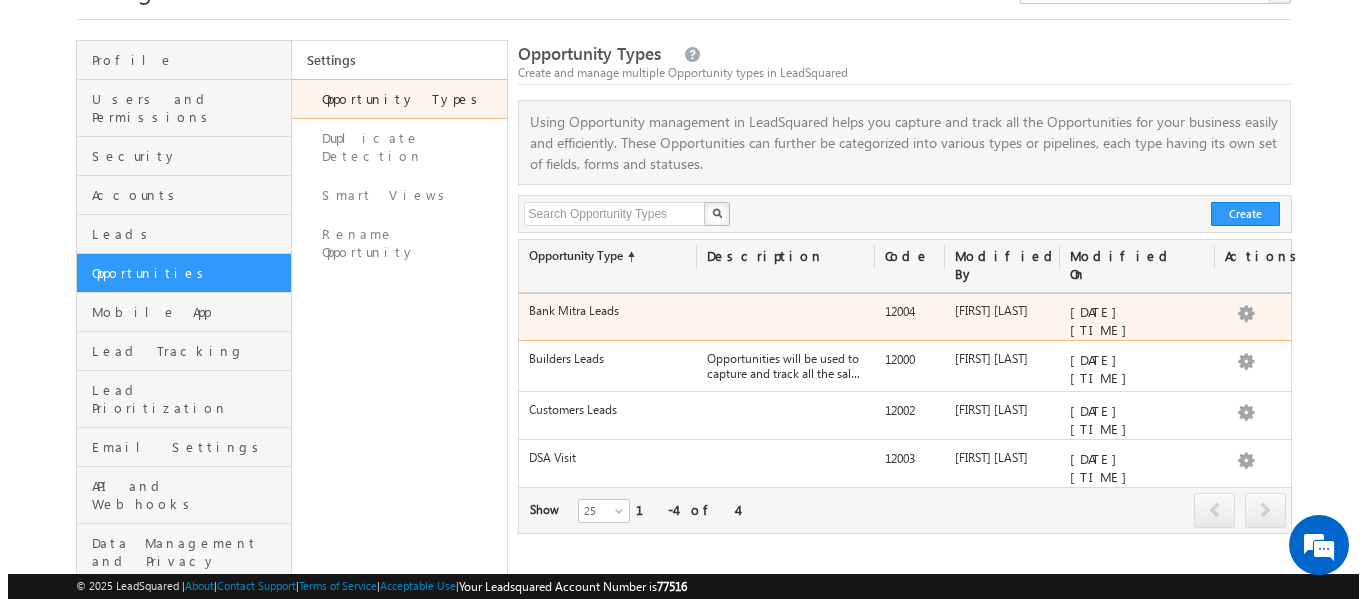 scroll, scrollTop: 121, scrollLeft: 0, axis: vertical 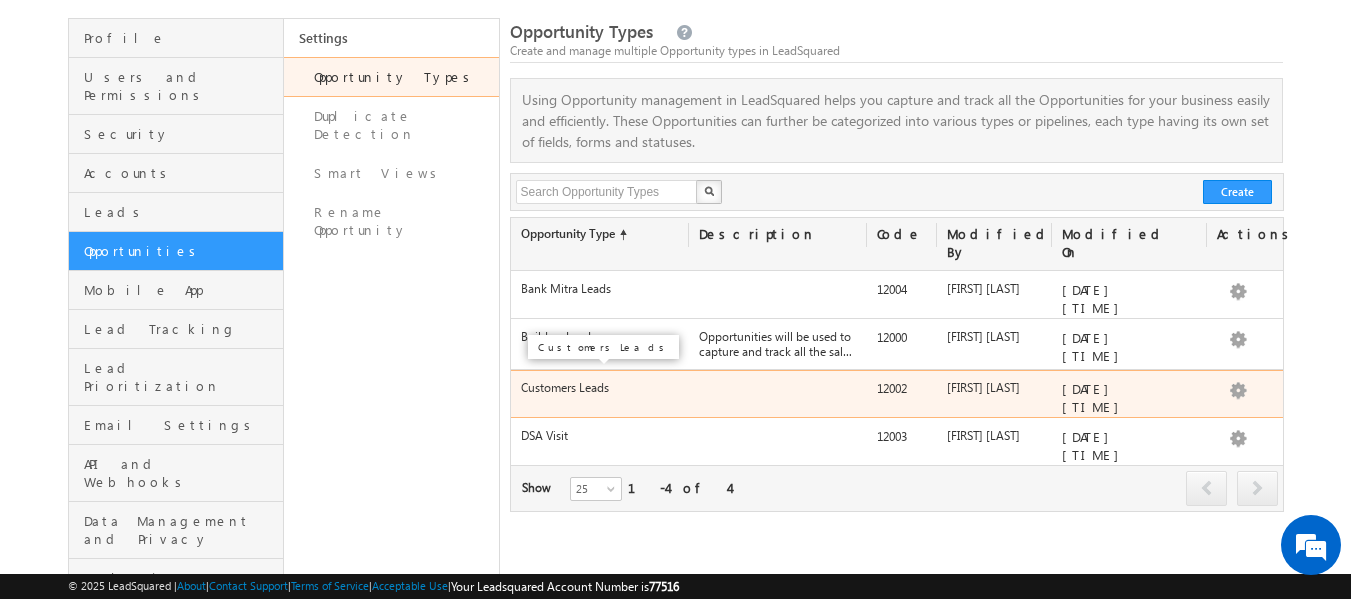 click on "Customers Leads" at bounding box center (565, 387) 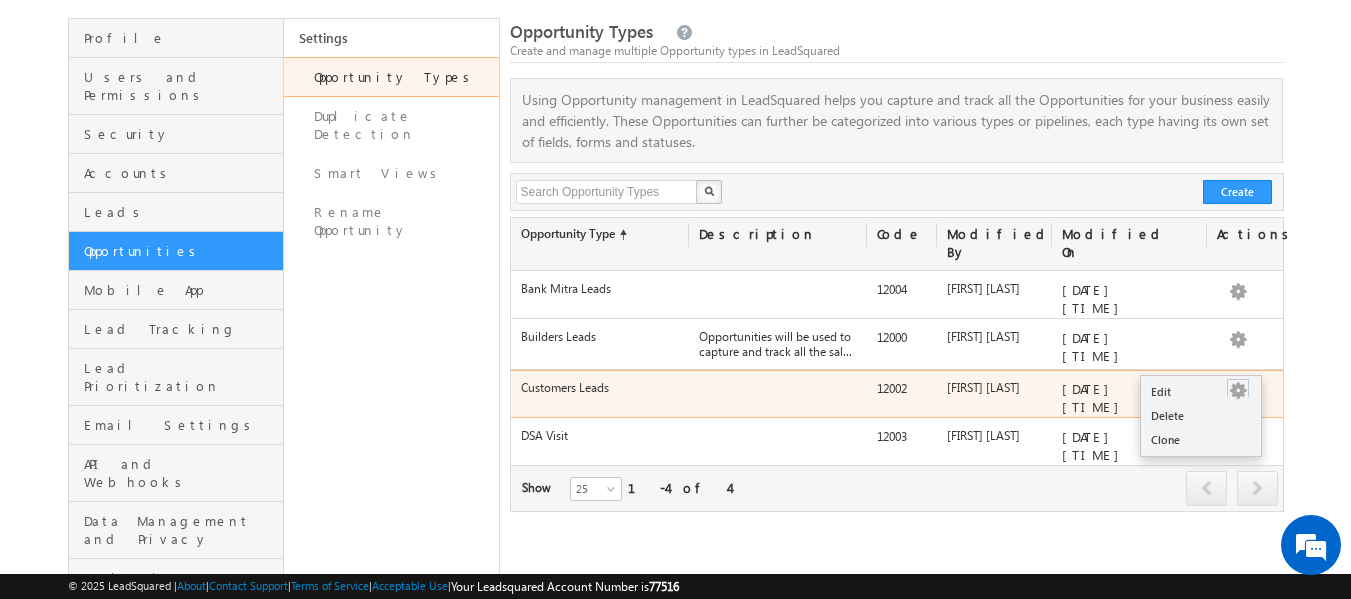 click at bounding box center [1238, 391] 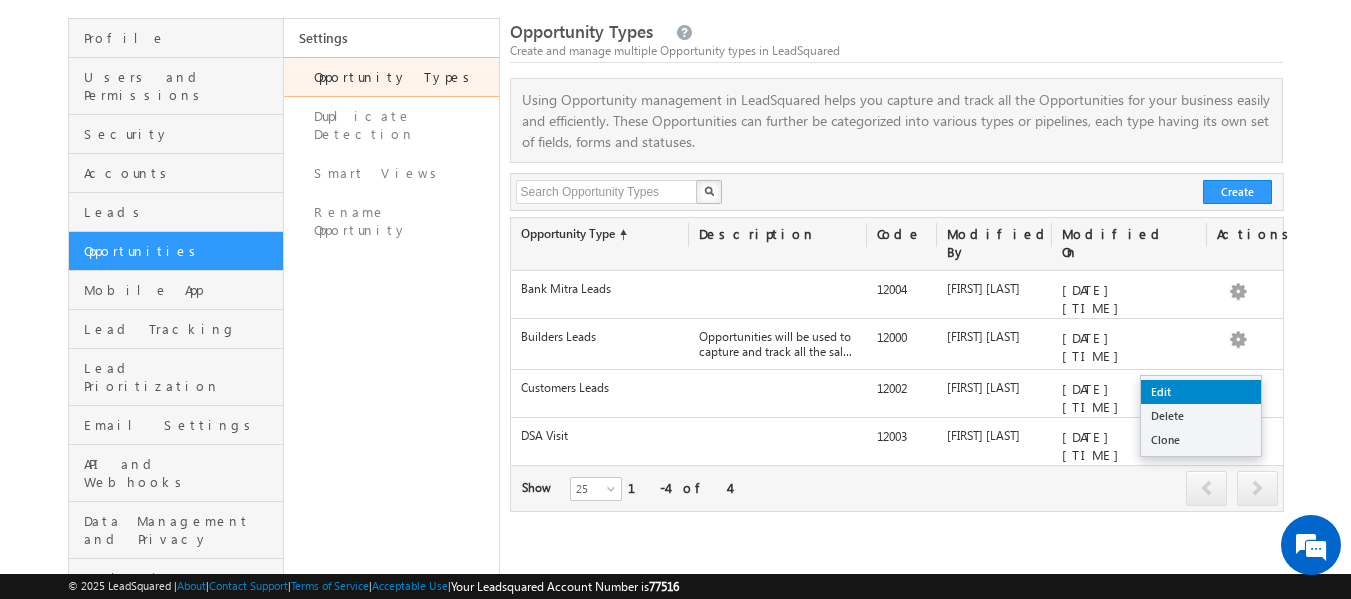 click on "Edit" at bounding box center [1201, 392] 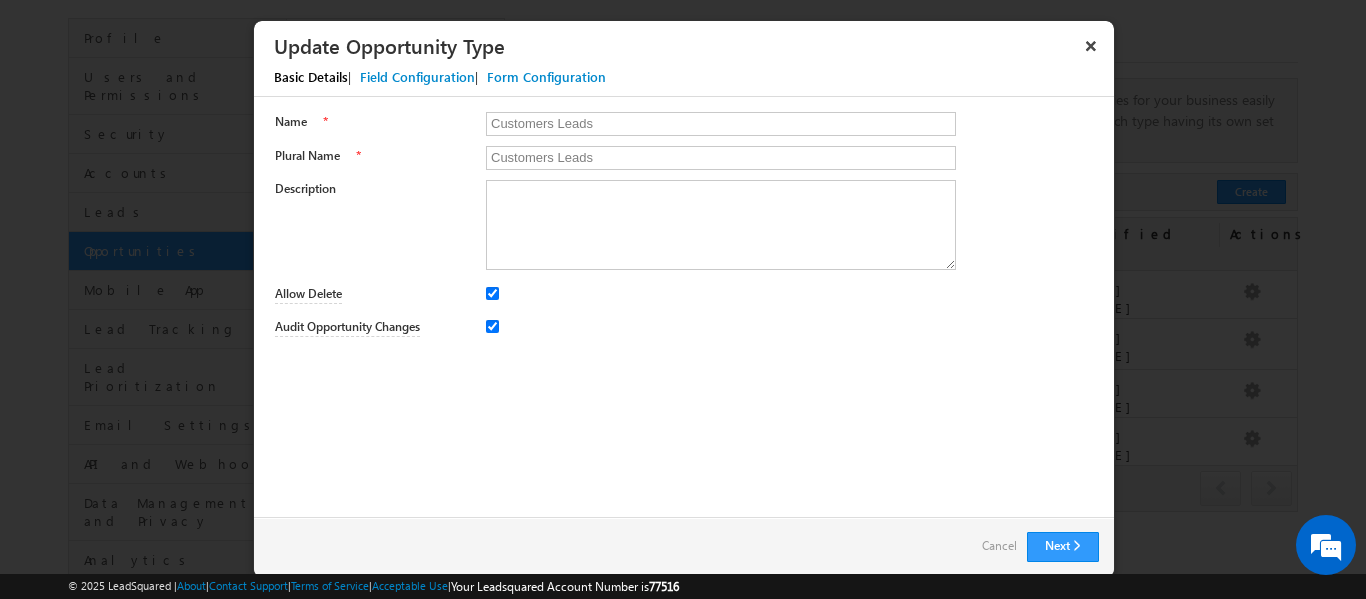 scroll, scrollTop: 0, scrollLeft: 0, axis: both 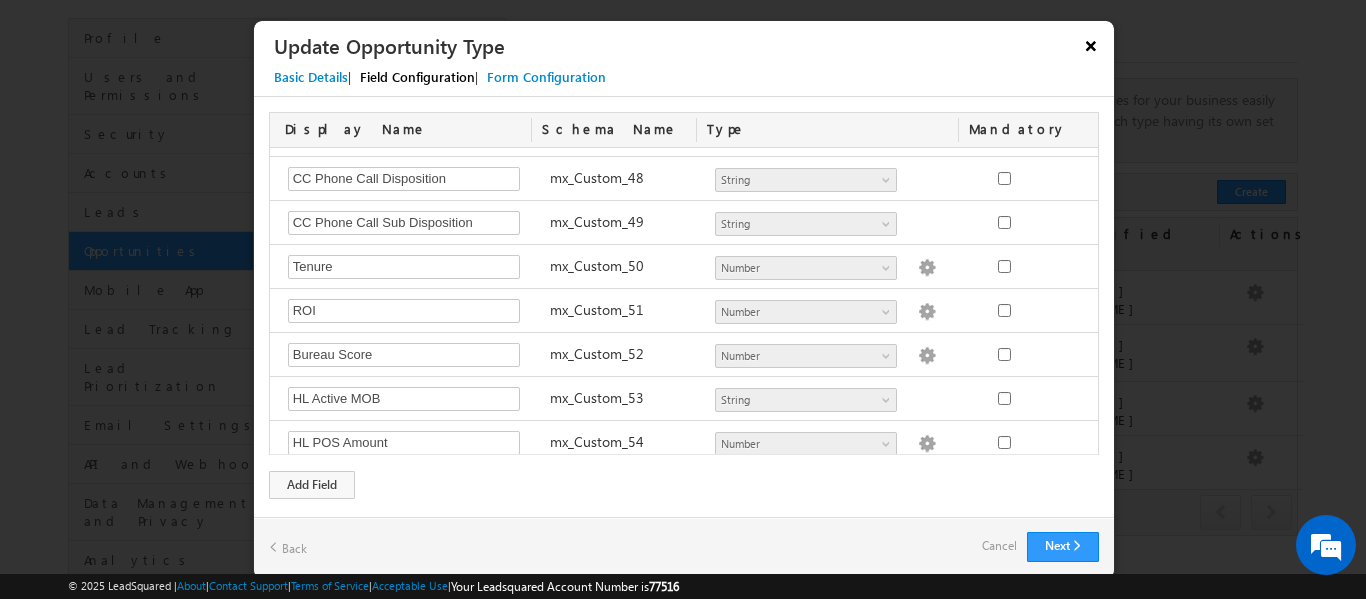 click on "×" at bounding box center [1091, 45] 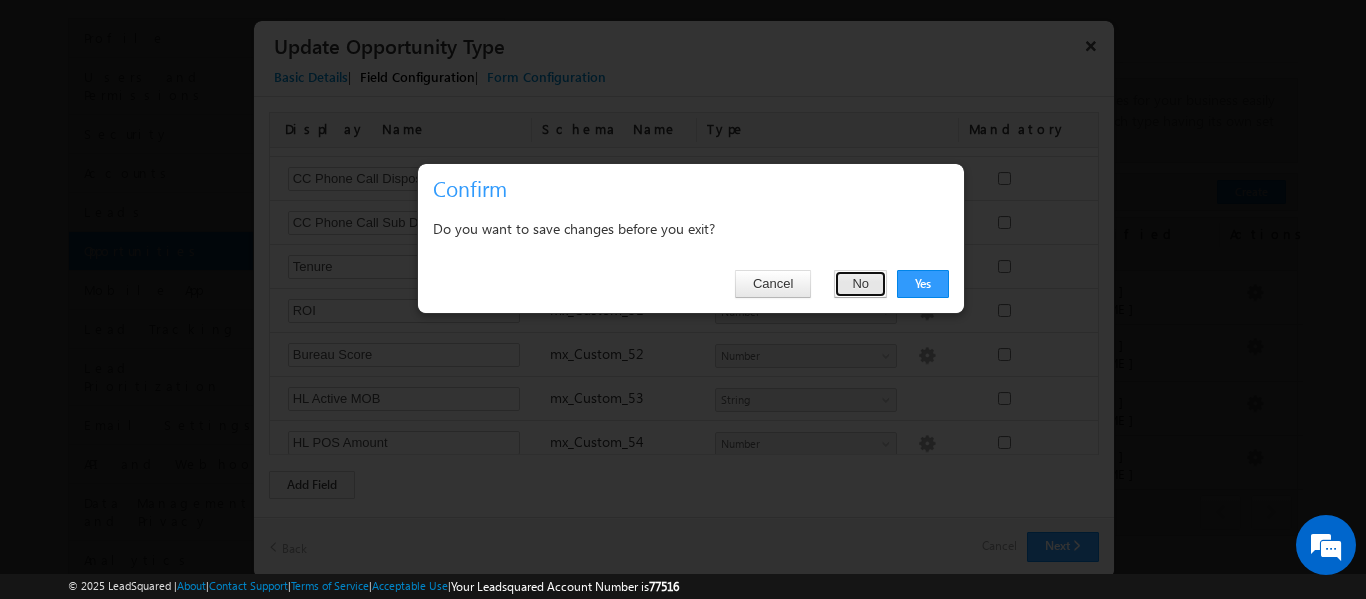 click on "No" at bounding box center (860, 284) 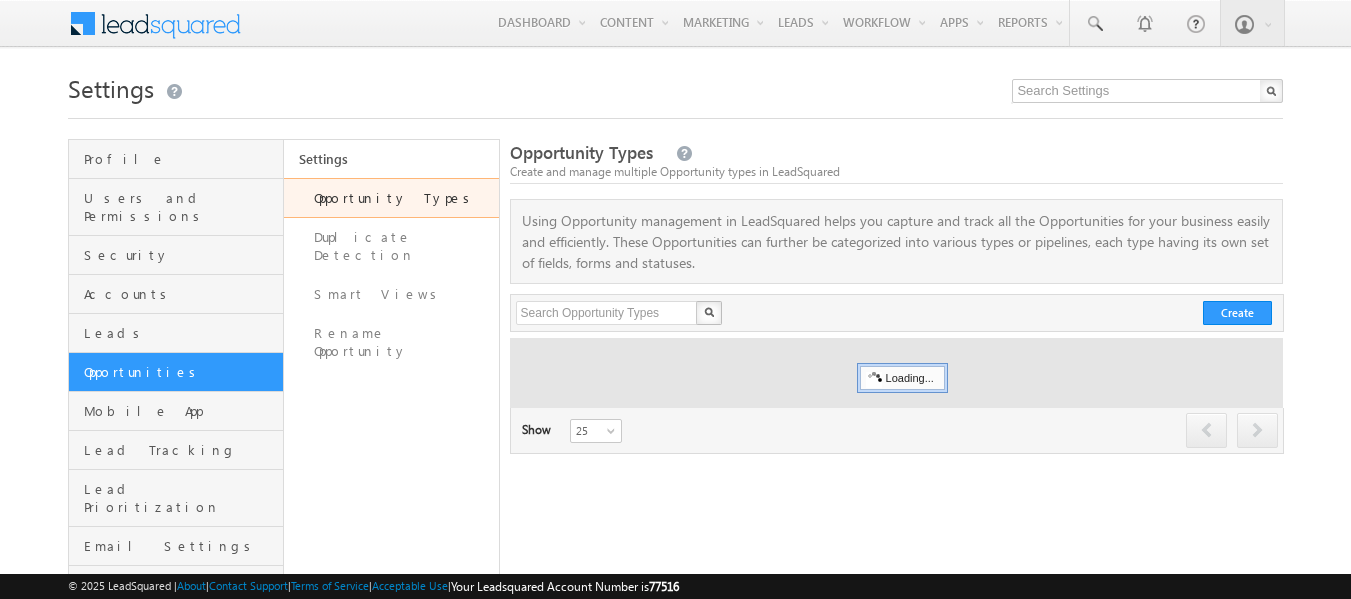 scroll, scrollTop: 121, scrollLeft: 0, axis: vertical 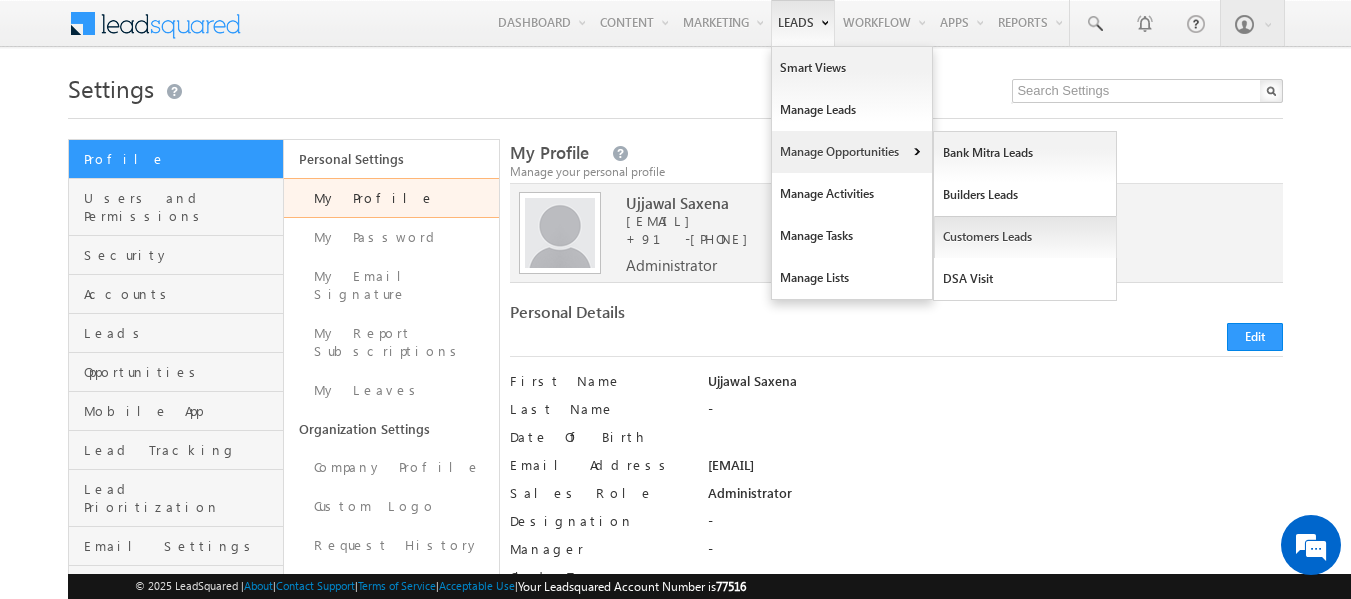 click on "Customers Leads" at bounding box center (1025, 237) 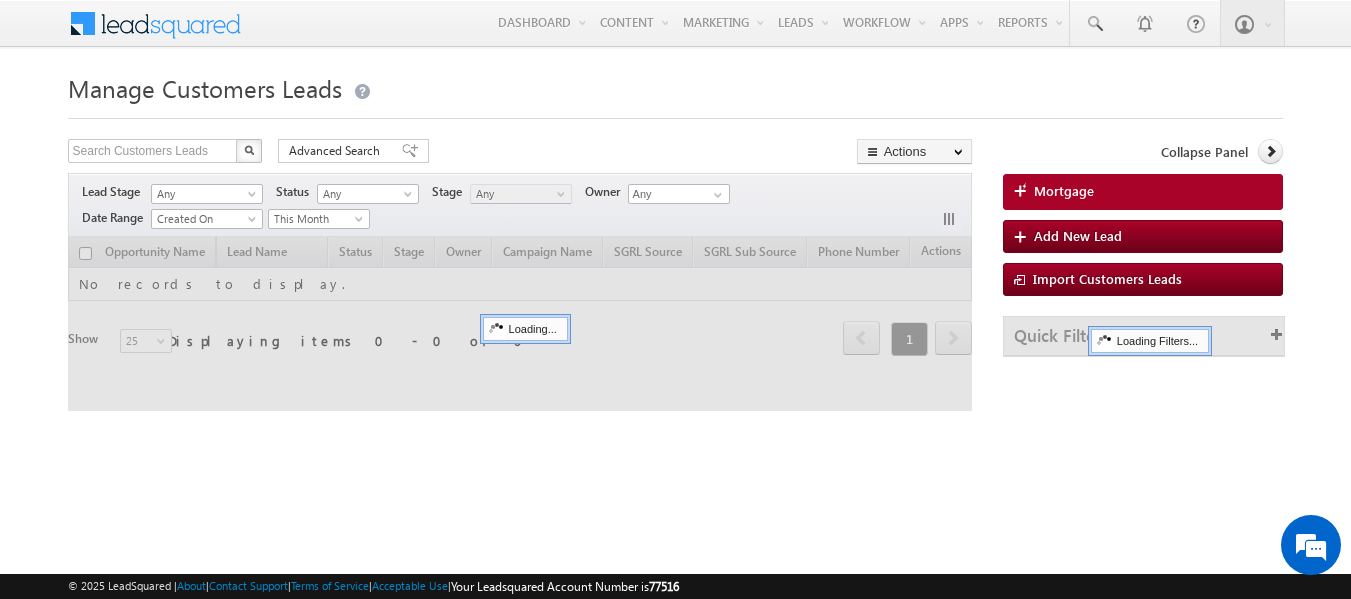 scroll, scrollTop: 0, scrollLeft: 0, axis: both 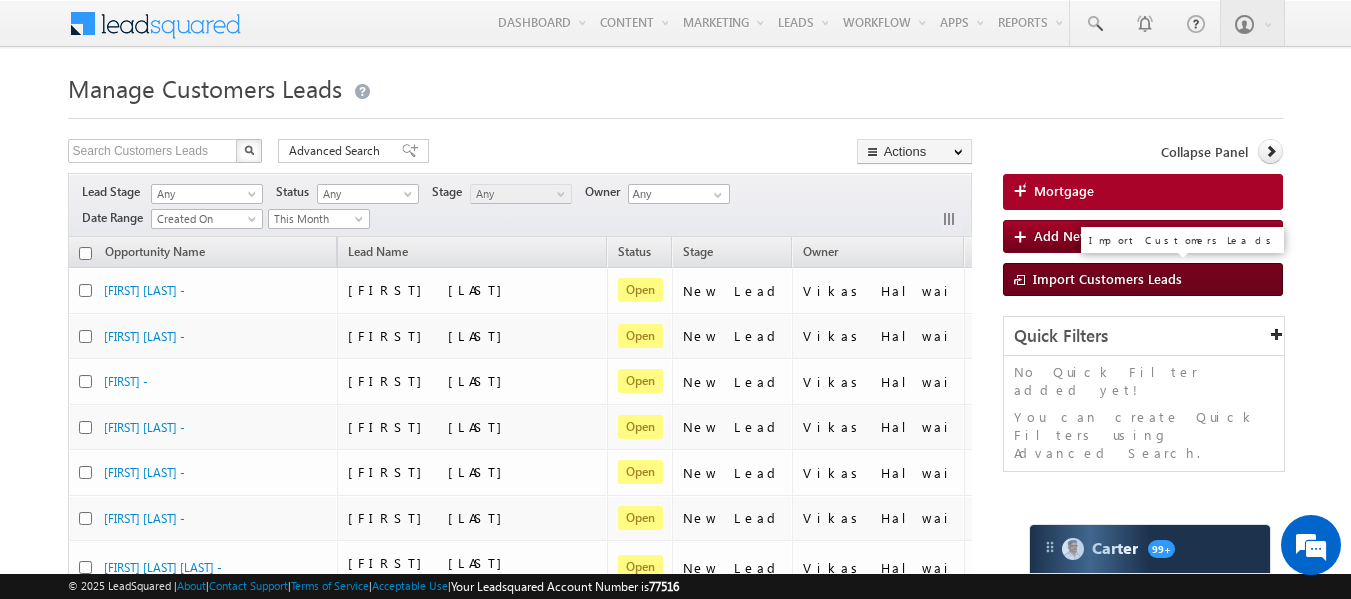 click on "Import Customers Leads" at bounding box center (1107, 278) 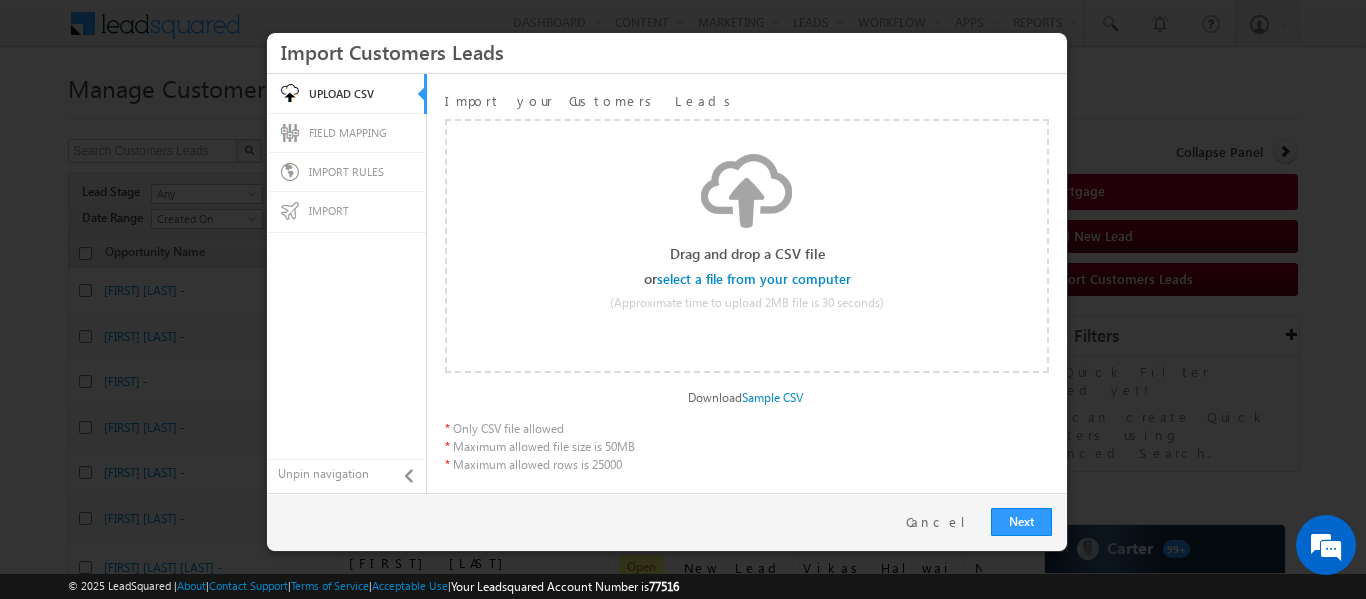 click at bounding box center (755, 279) 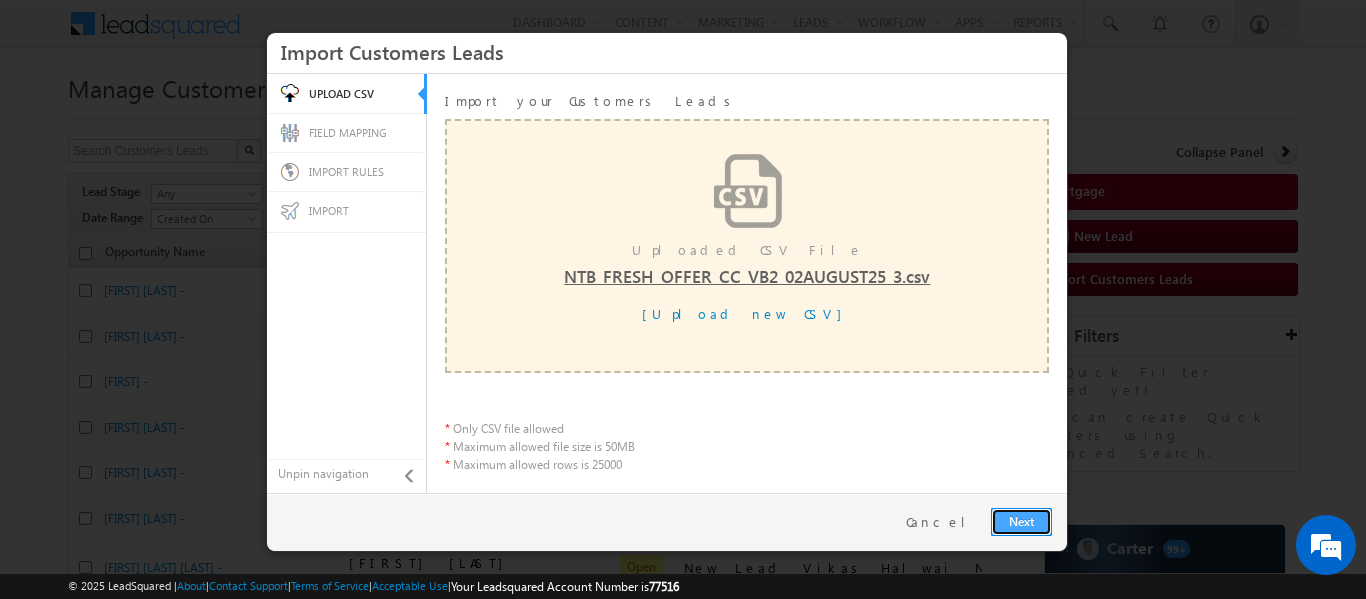 click on "Next" at bounding box center (1021, 522) 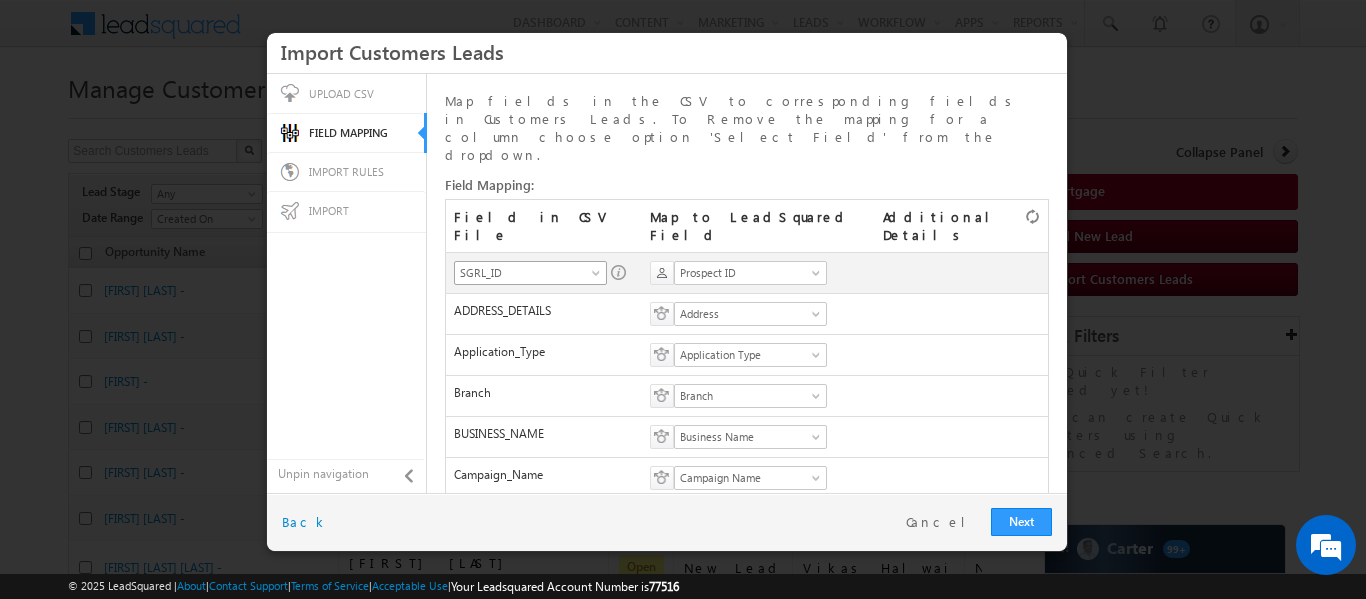 click at bounding box center [598, 277] 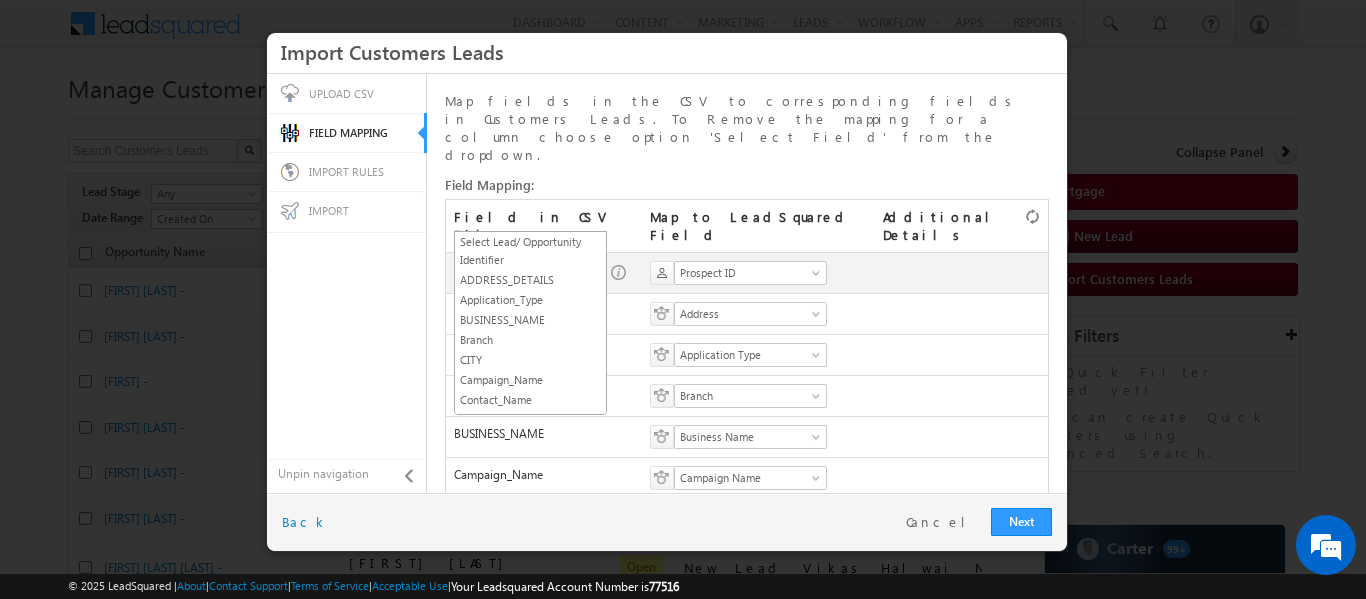 scroll, scrollTop: 237, scrollLeft: 0, axis: vertical 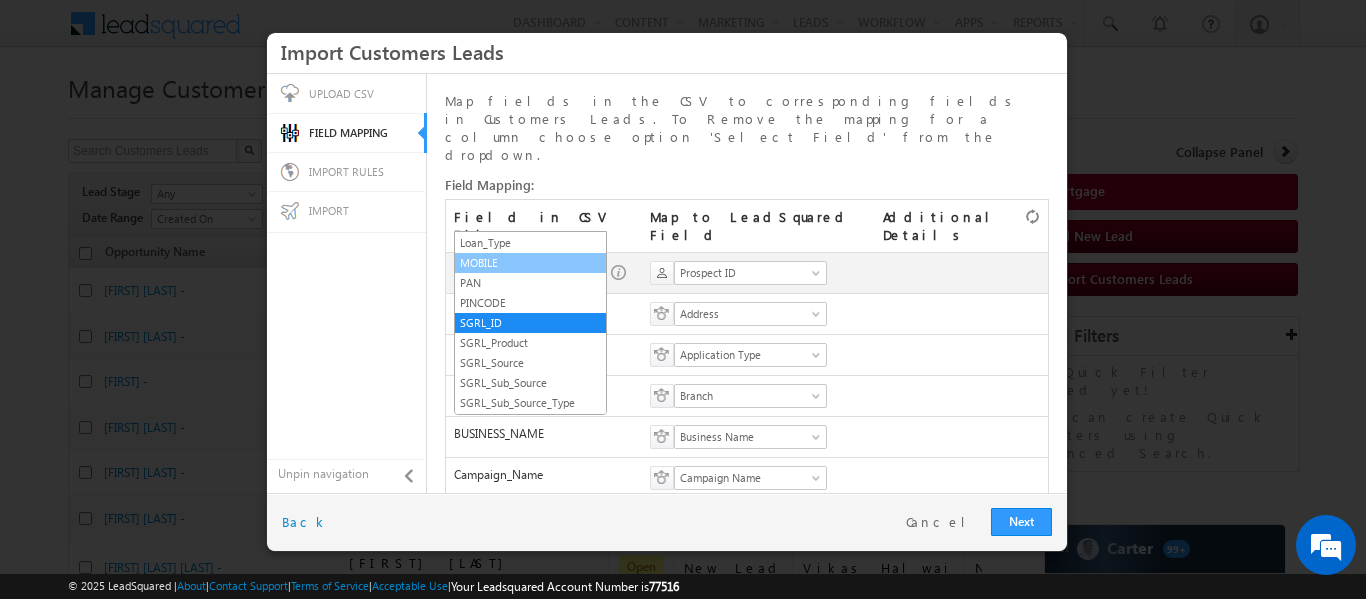 click on "MOBILE" at bounding box center (530, 263) 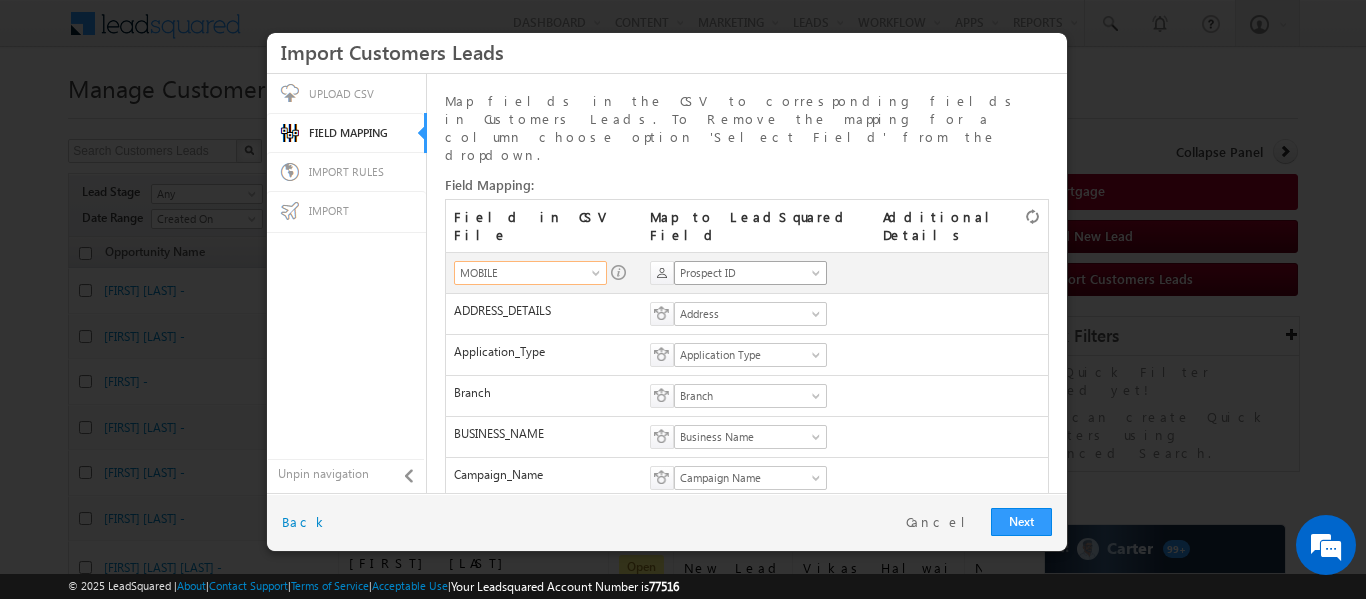 click on "Prospect ID" at bounding box center [744, 273] 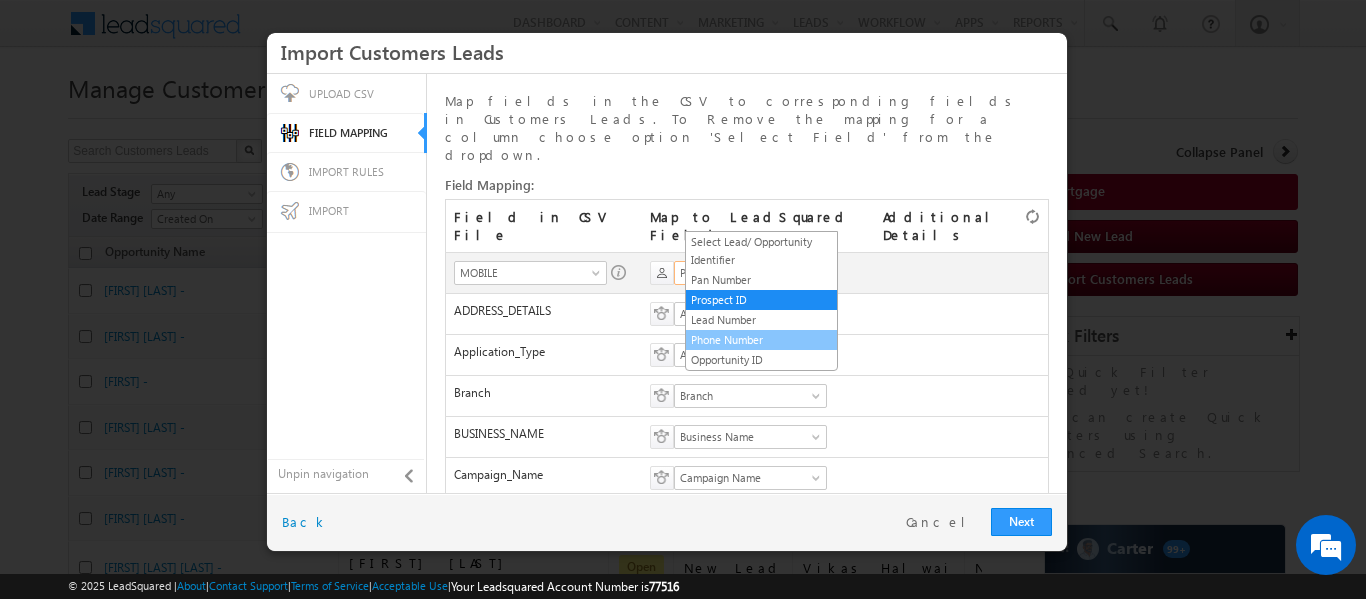 click on "Phone Number" at bounding box center (761, 340) 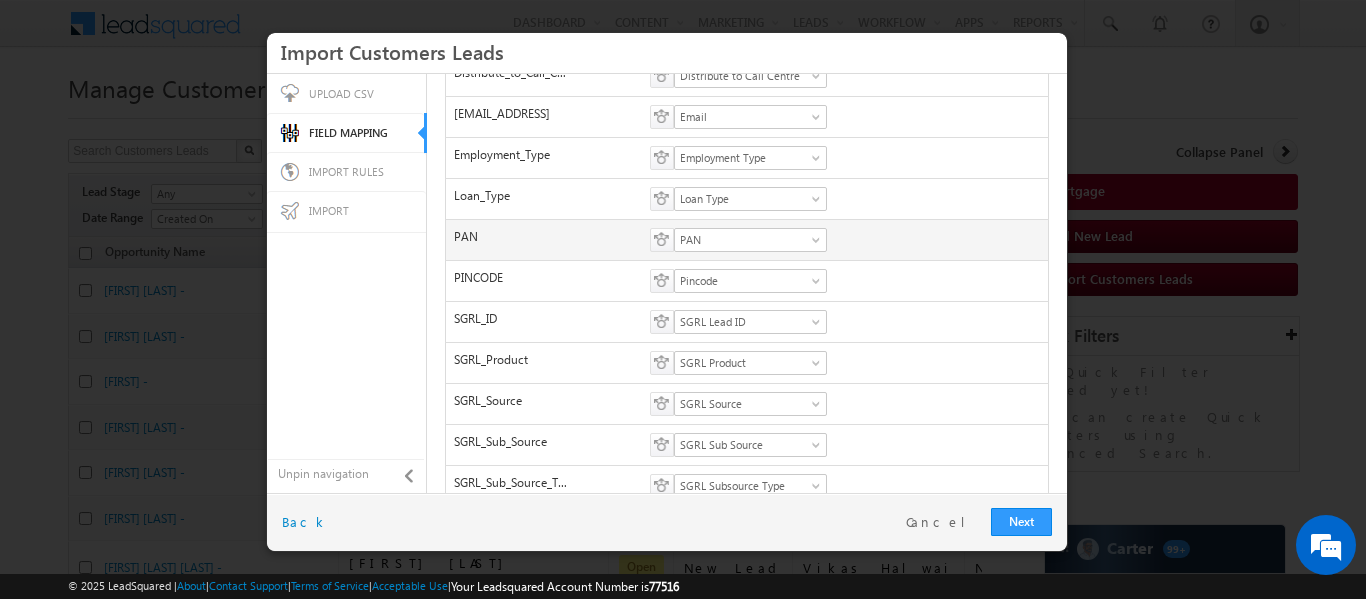 scroll, scrollTop: 580, scrollLeft: 0, axis: vertical 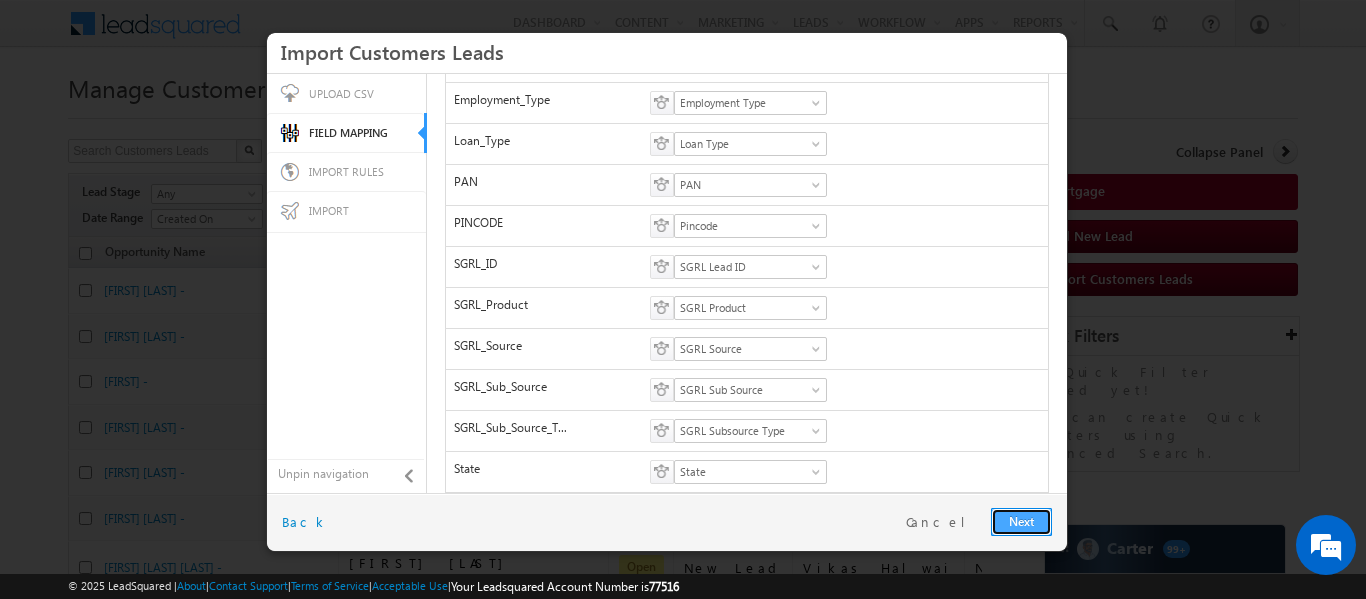 click on "Next" at bounding box center (1021, 522) 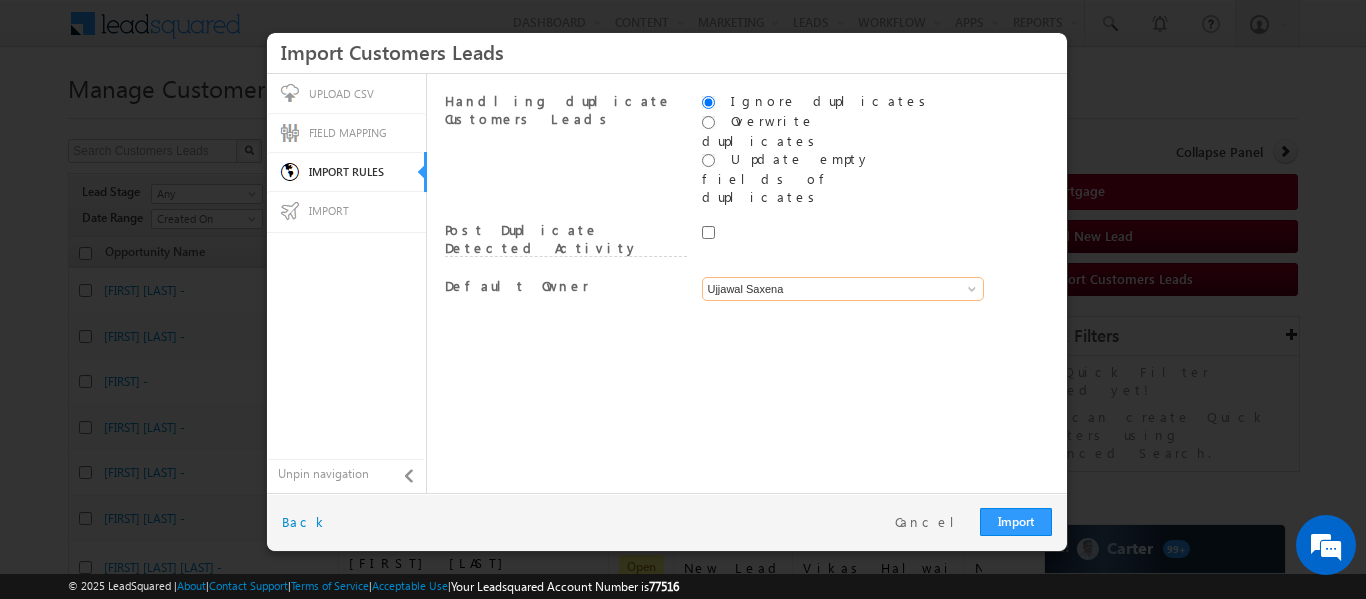 click on "Ujjawal Saxena" at bounding box center [843, 289] 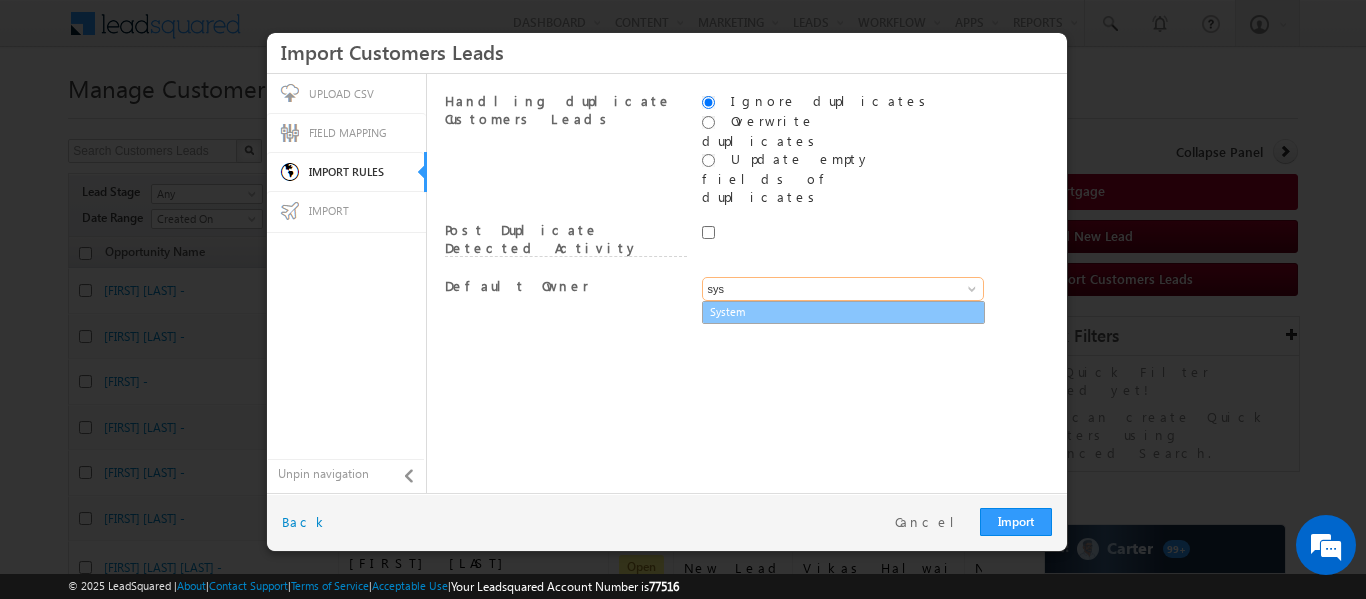 click on "System" at bounding box center [843, 312] 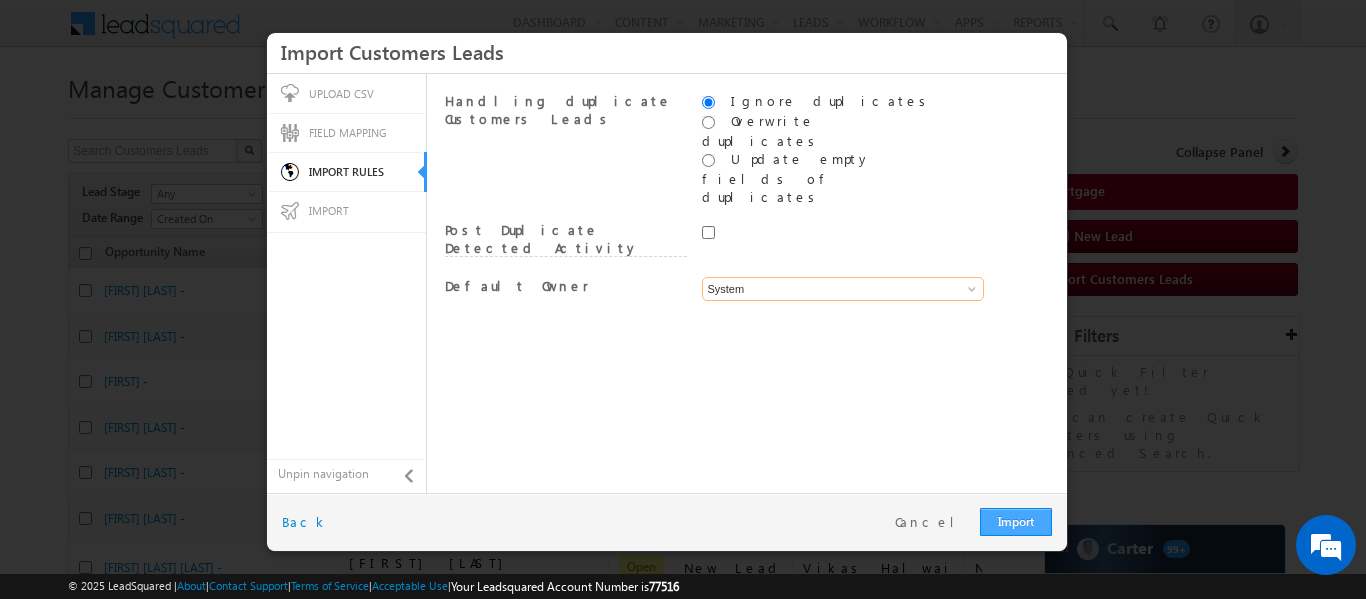 type on "System" 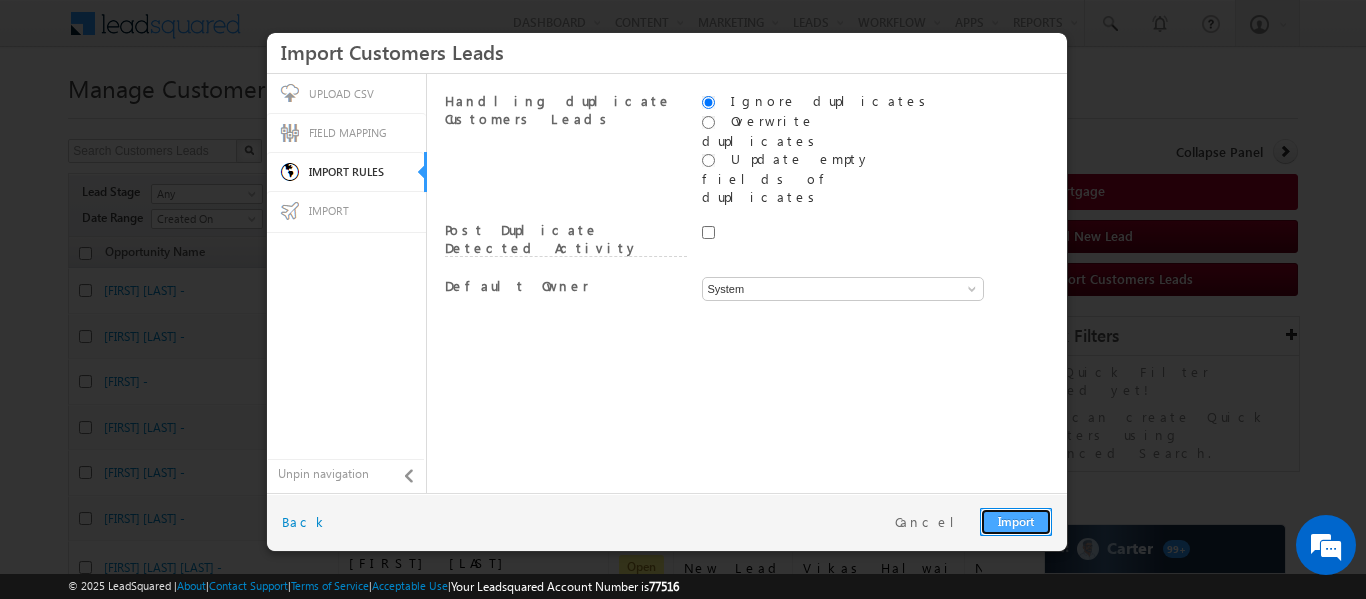 click on "Import" at bounding box center (1016, 522) 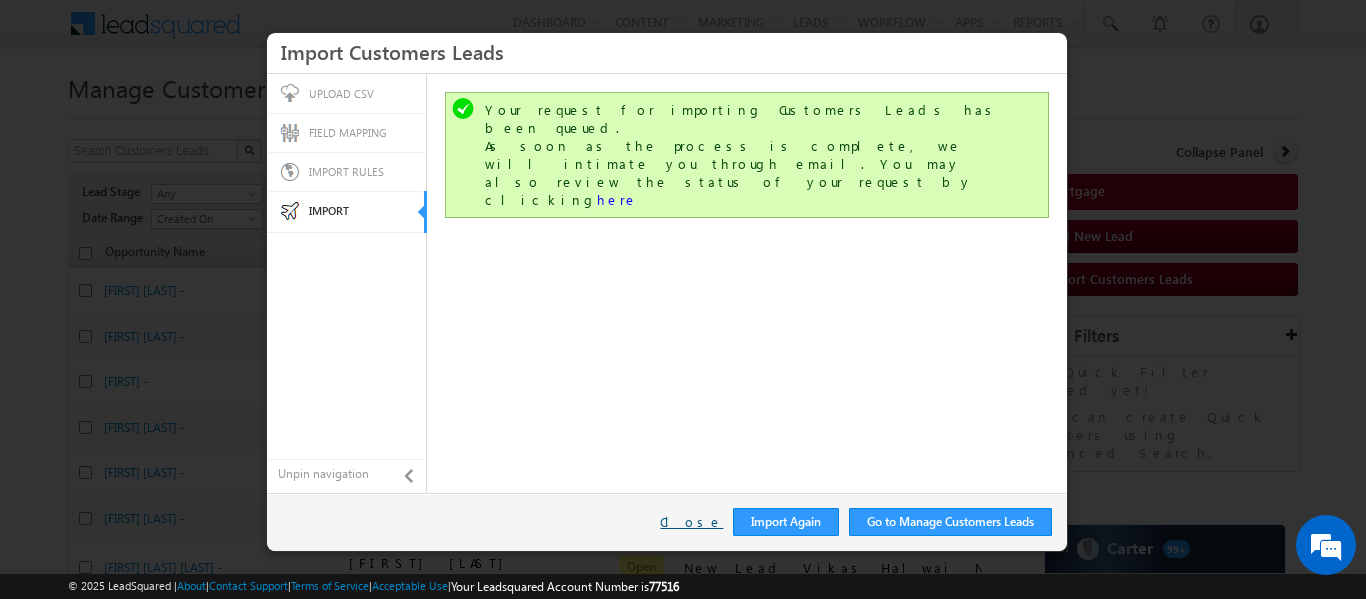 click on "Close" at bounding box center (691, 522) 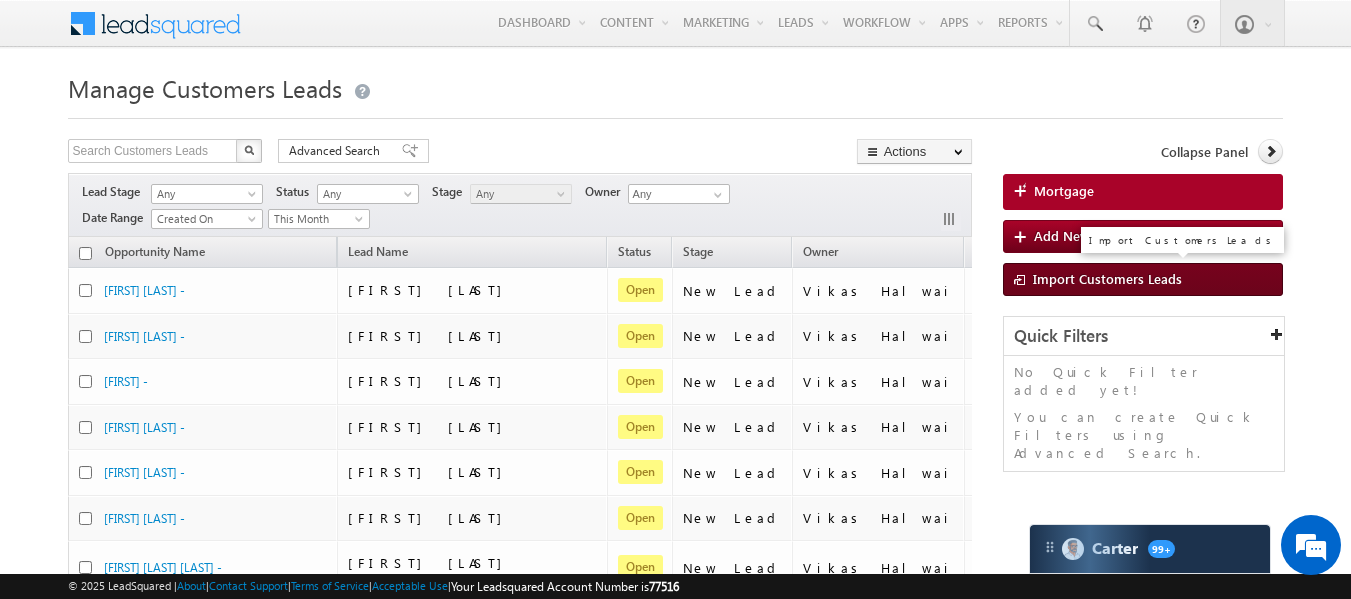 click on "Import Customers Leads" at bounding box center [1107, 278] 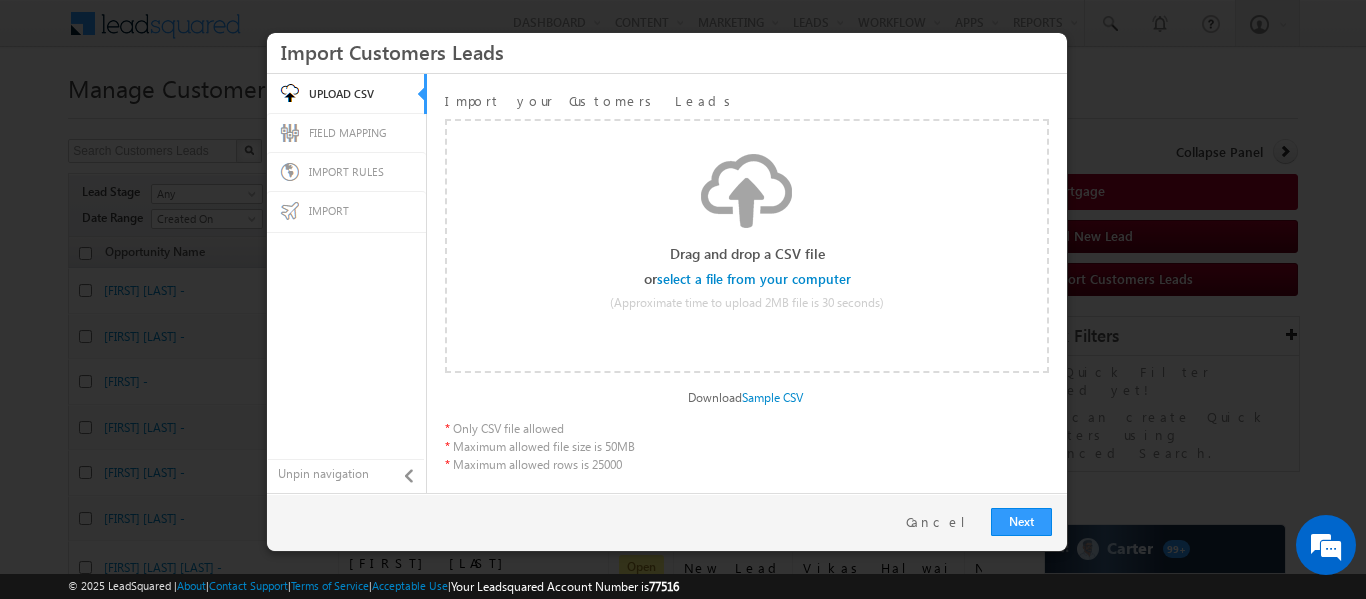 click at bounding box center [755, 279] 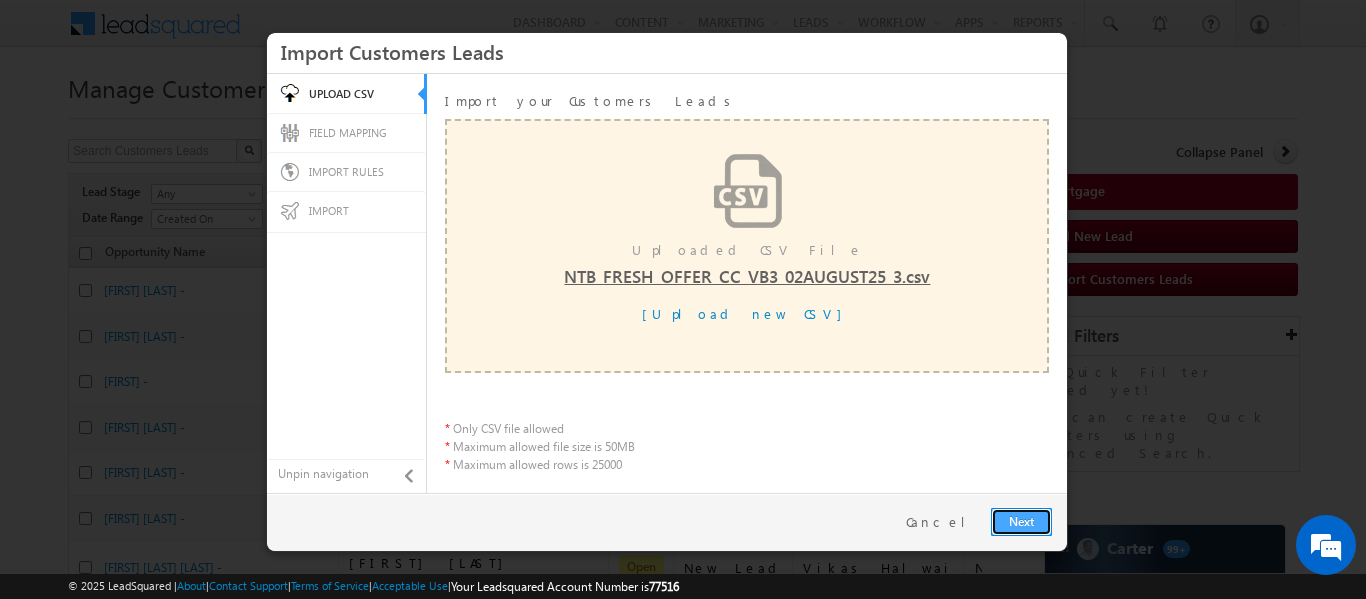 click on "Next" at bounding box center (1021, 522) 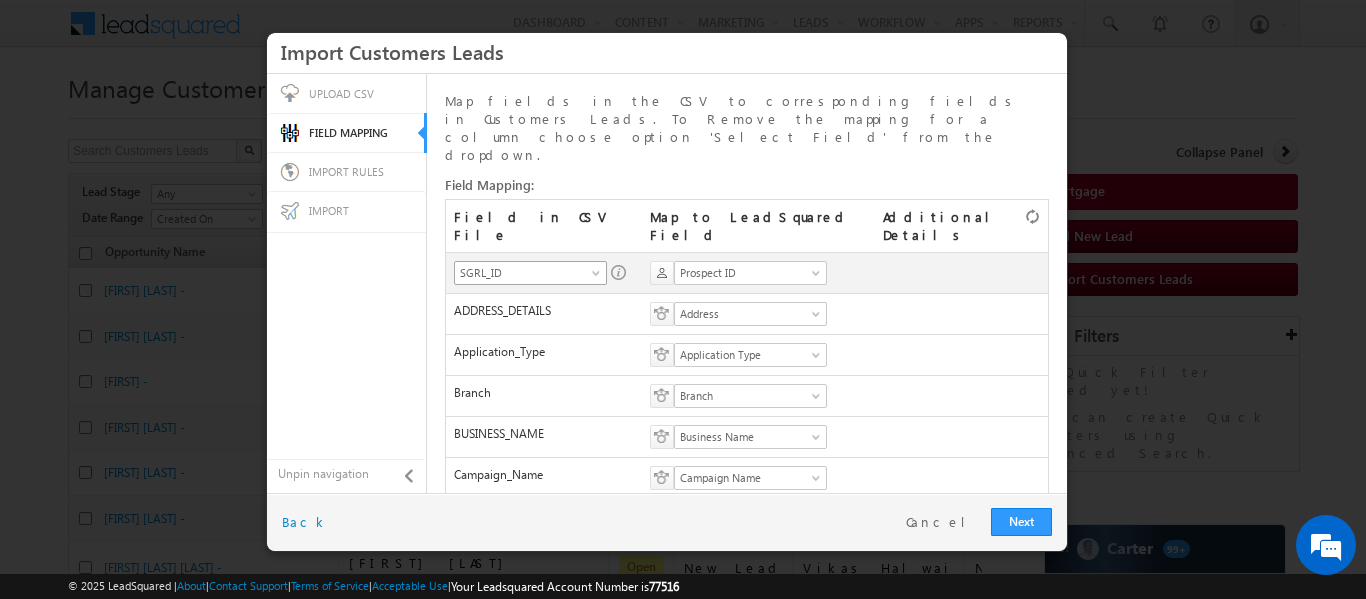 click at bounding box center [598, 277] 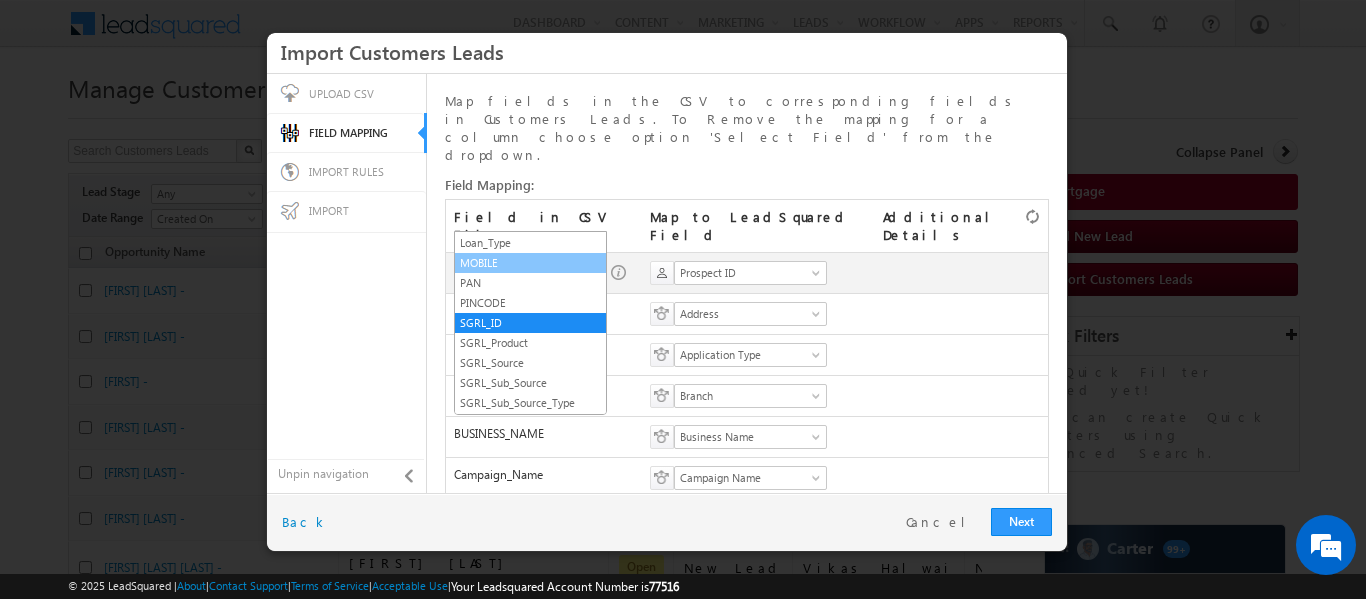 click on "MOBILE" at bounding box center [530, 263] 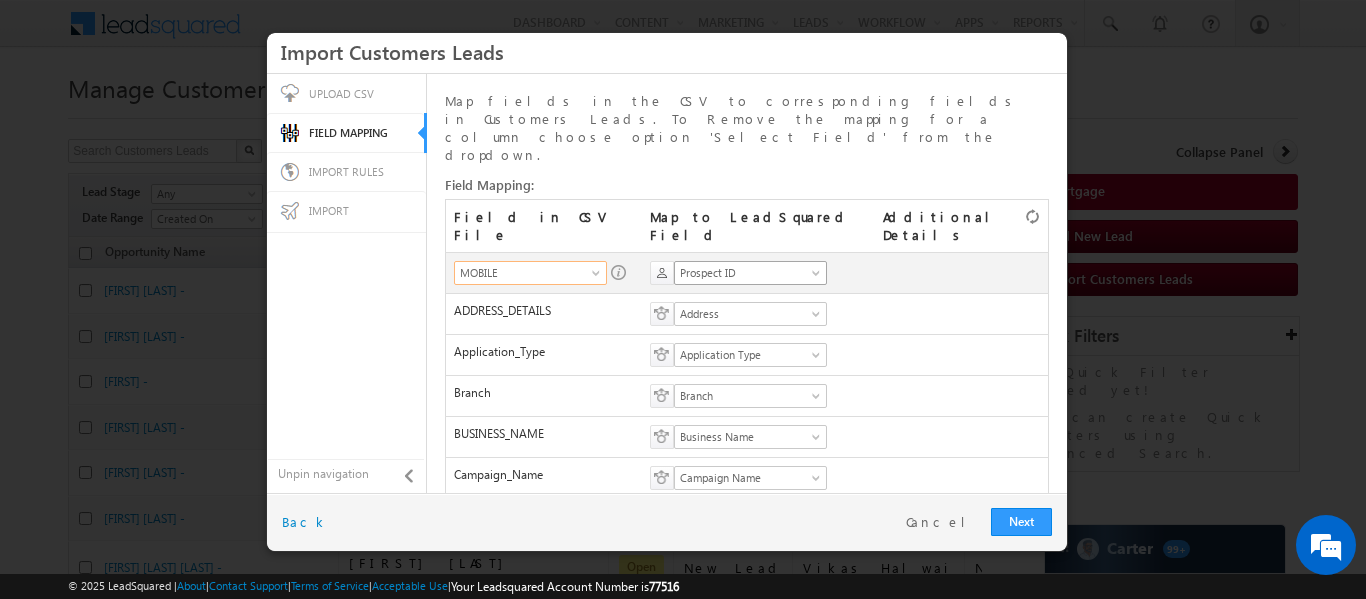 click on "Prospect ID" at bounding box center [744, 273] 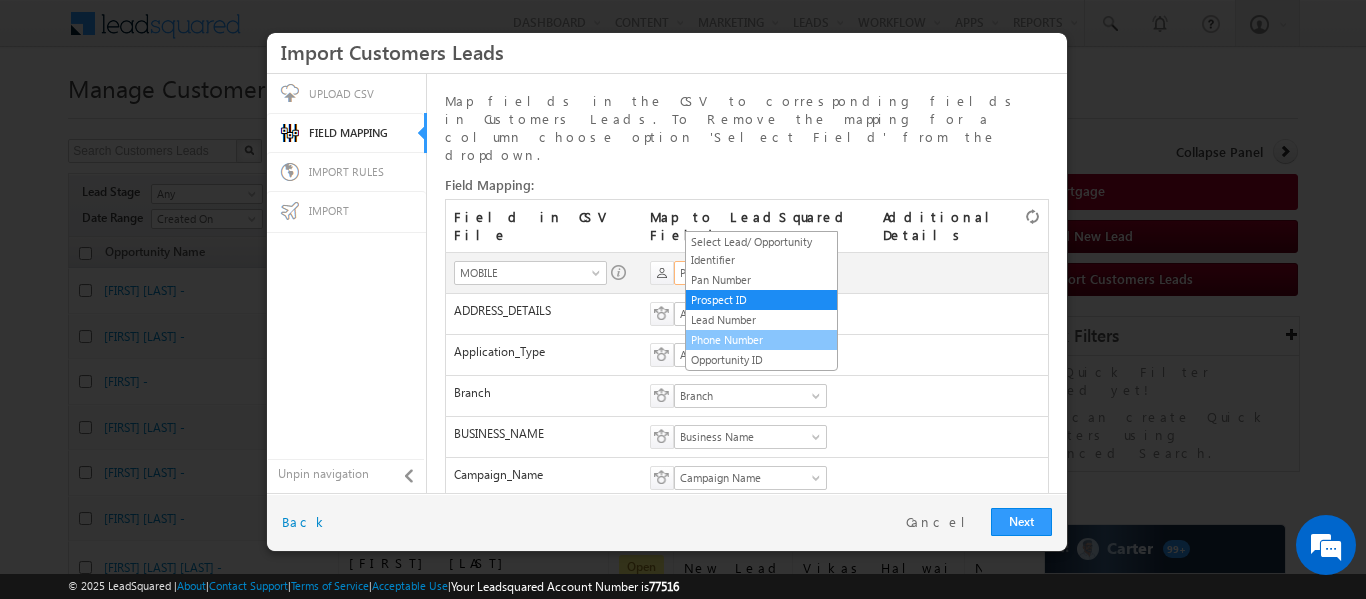 click on "Phone Number" at bounding box center (761, 340) 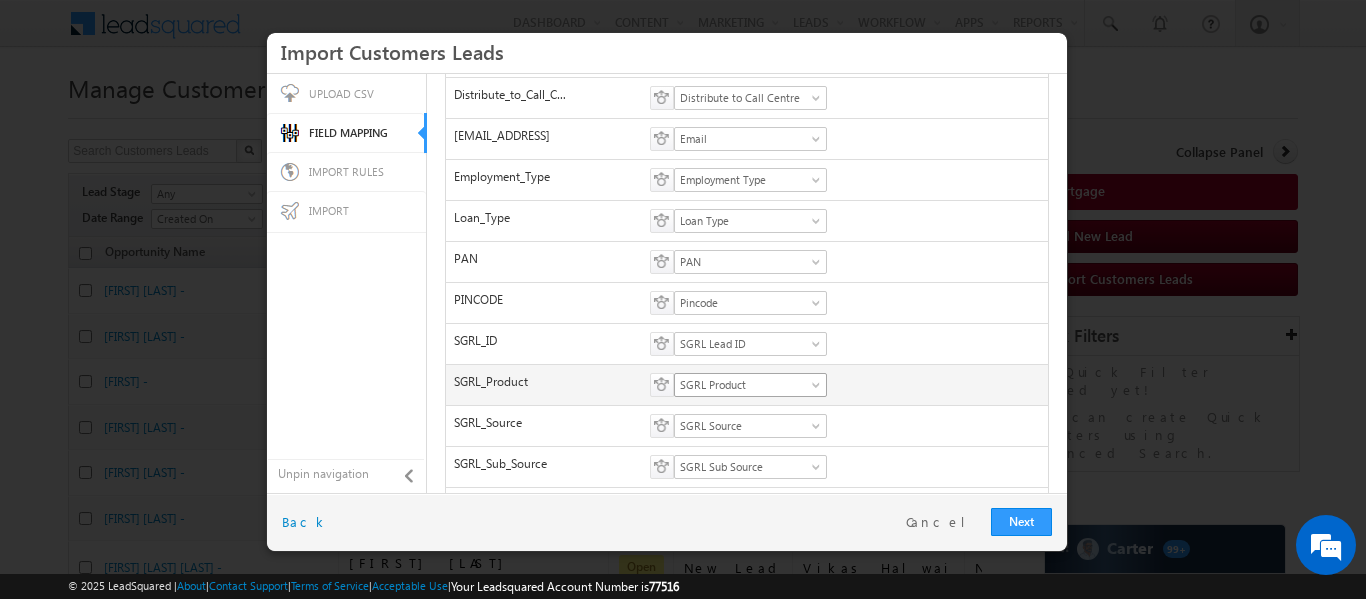 scroll, scrollTop: 580, scrollLeft: 0, axis: vertical 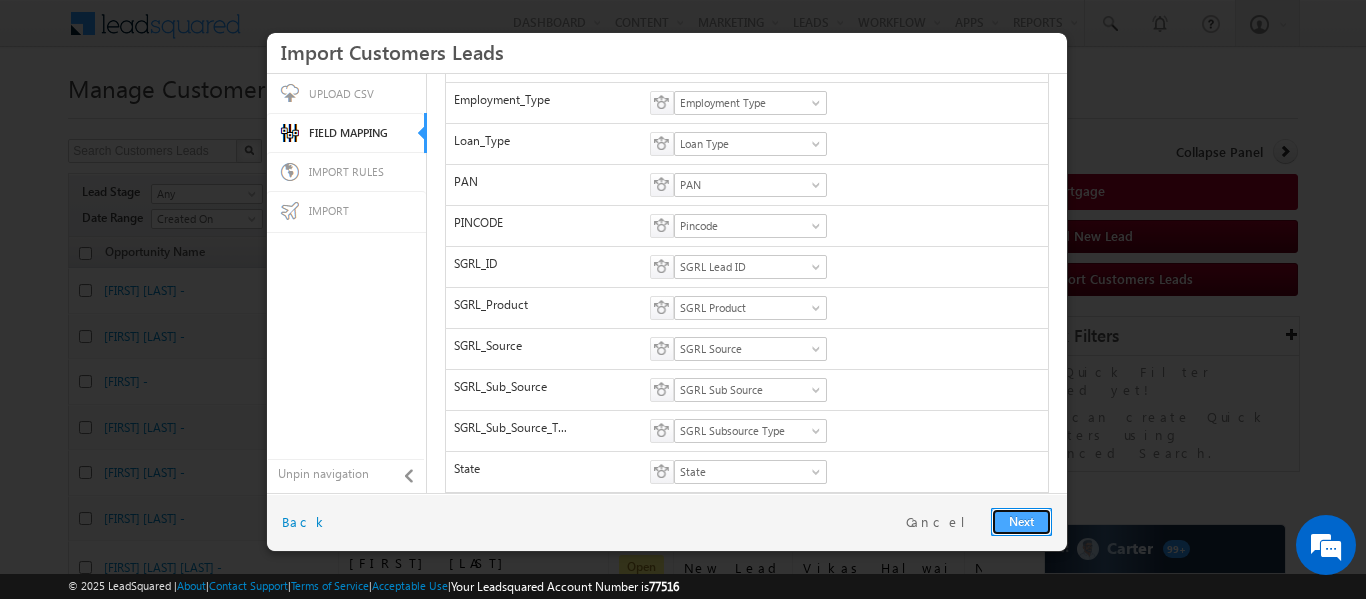 click on "Next" at bounding box center (1021, 522) 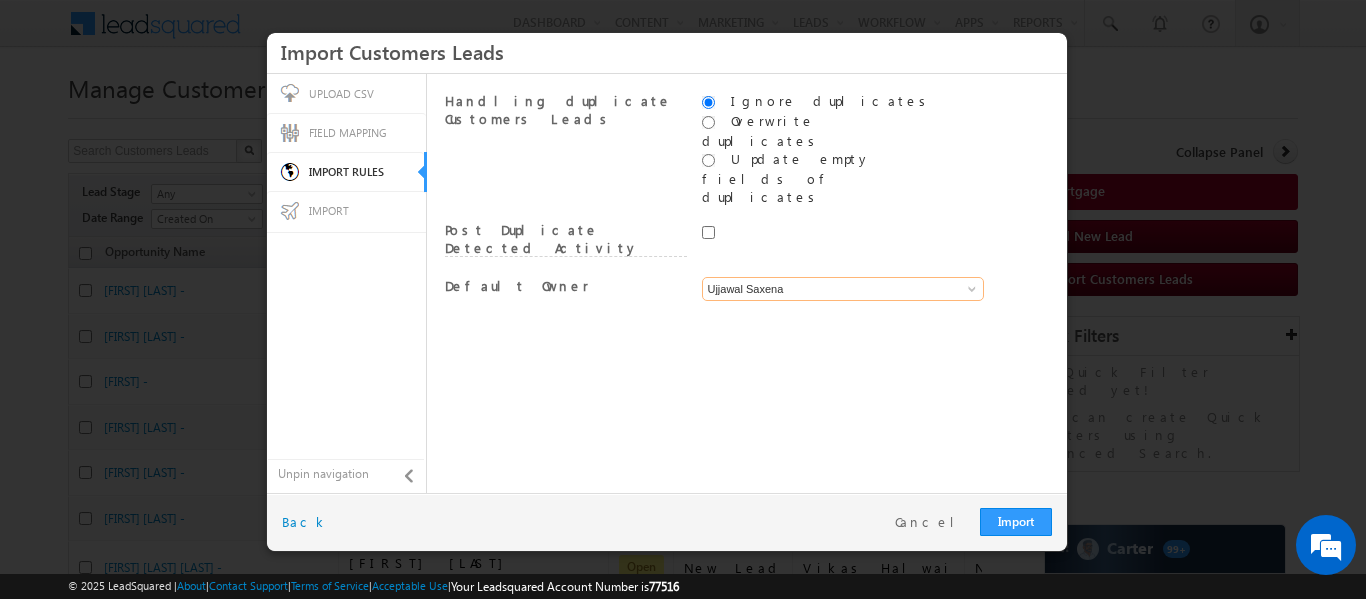 click on "Ujjawal Saxena" at bounding box center (843, 289) 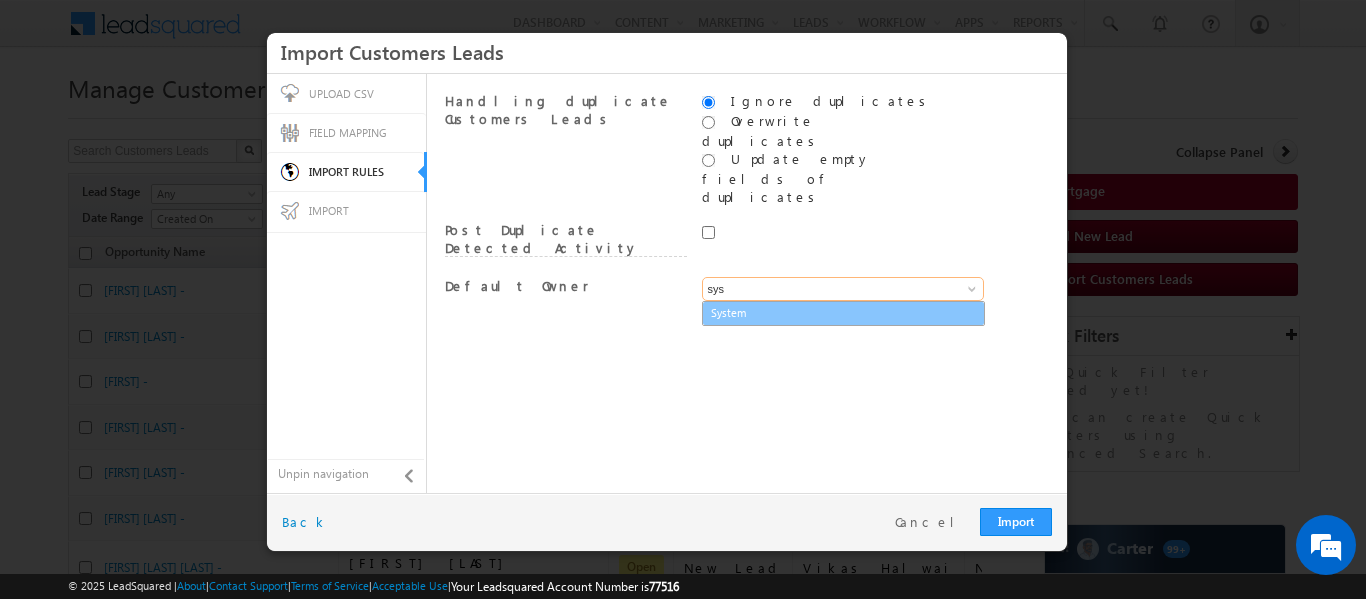 click on "System" at bounding box center [843, 313] 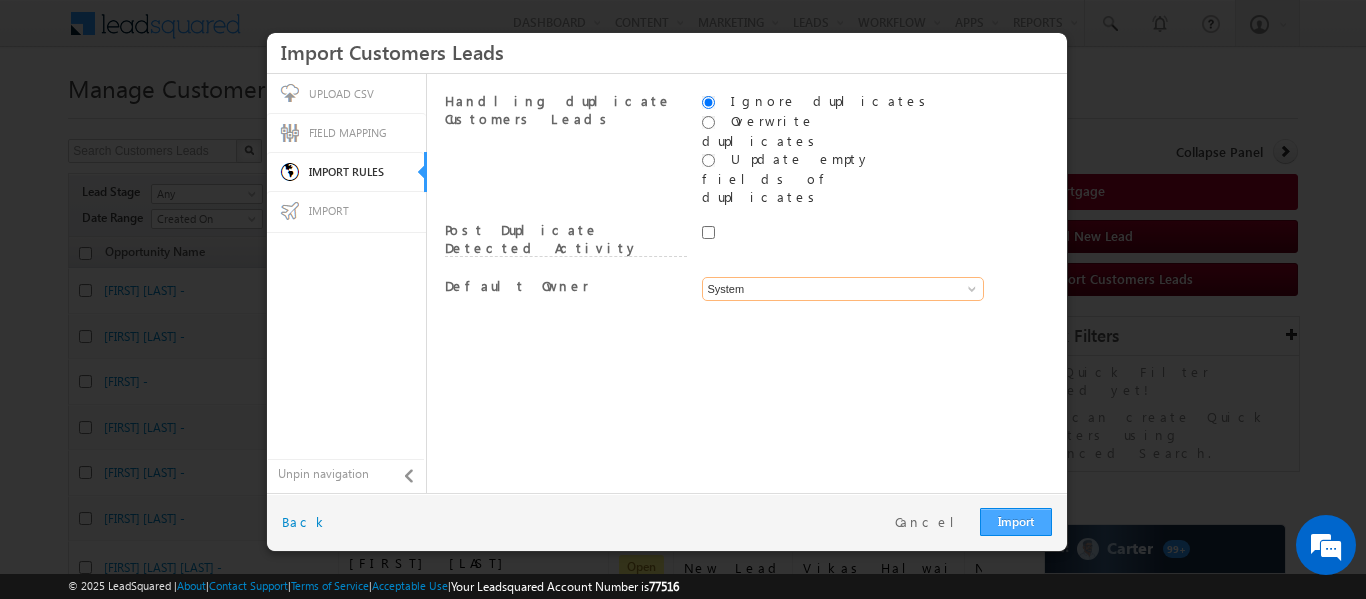 type on "System" 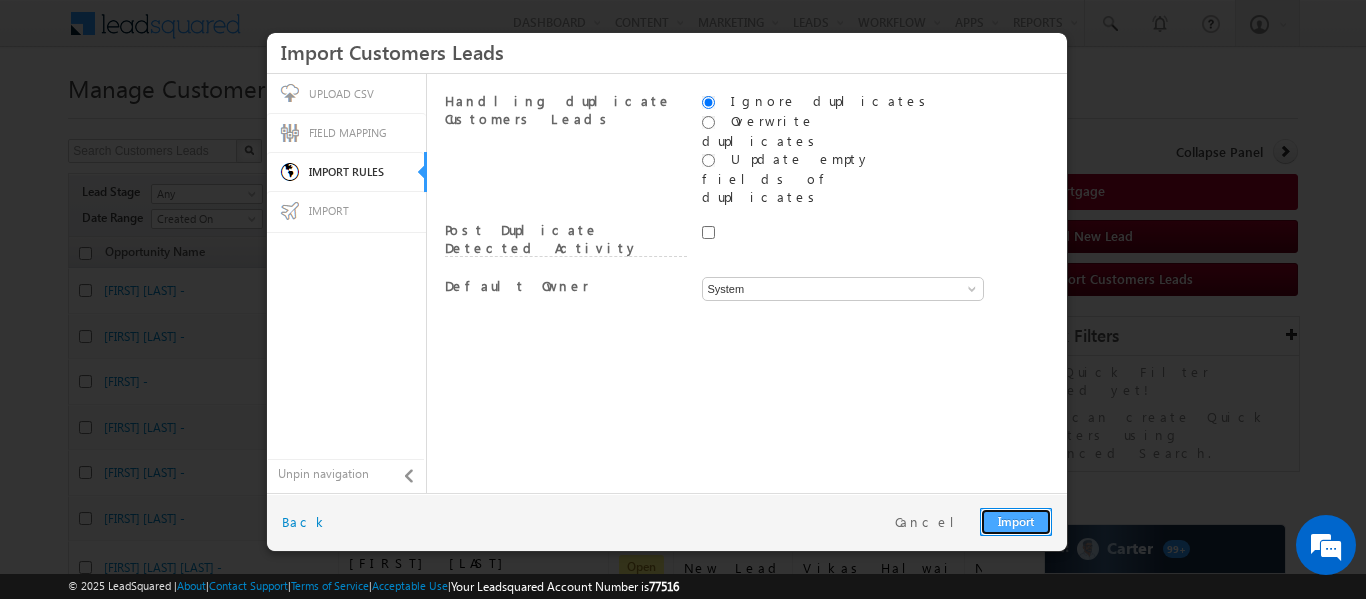 click on "Import" at bounding box center (1016, 522) 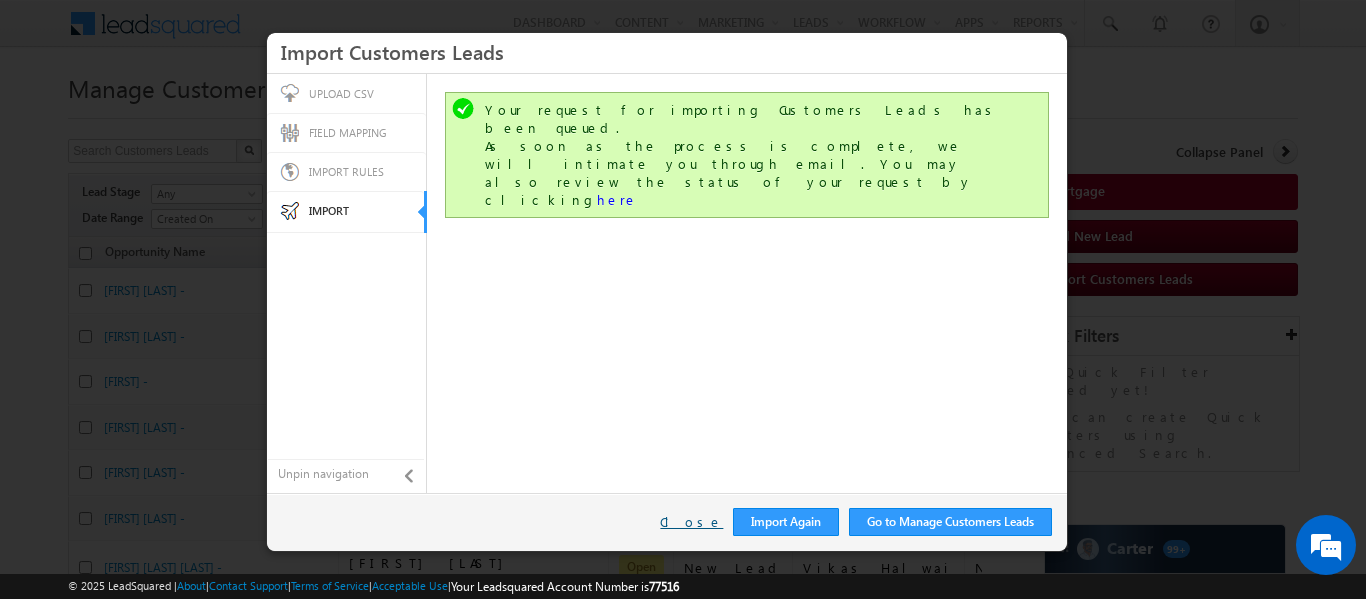 click on "Close" at bounding box center (691, 522) 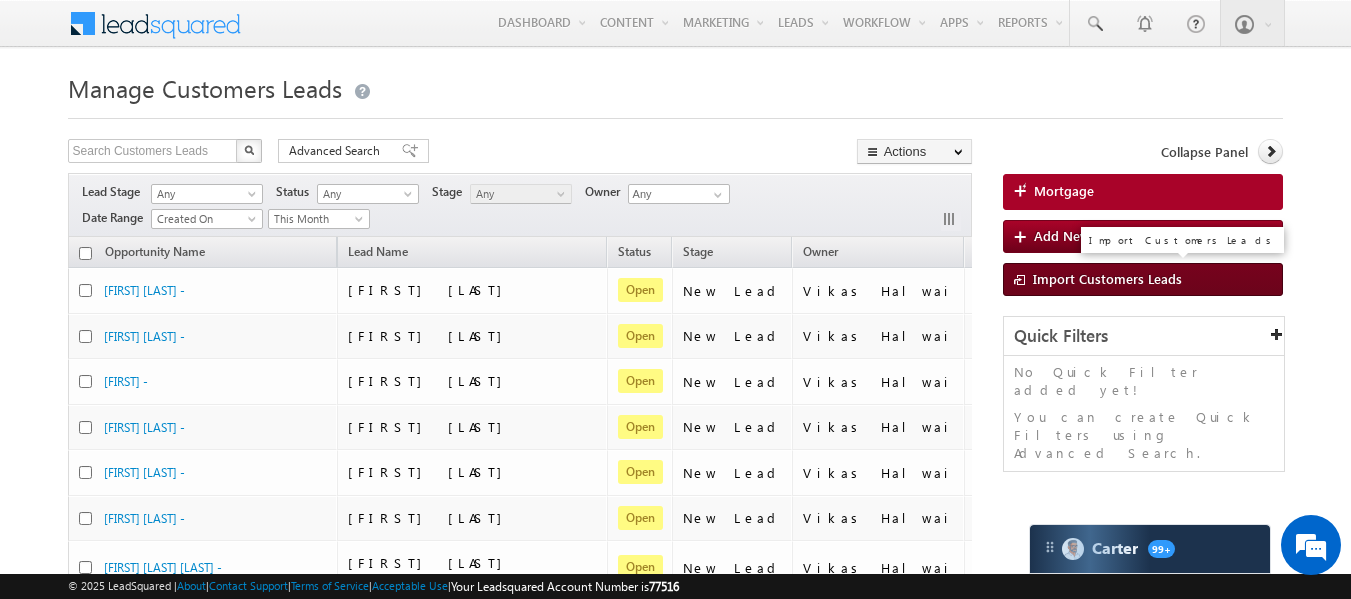 click on "Import Customers Leads" at bounding box center [1107, 278] 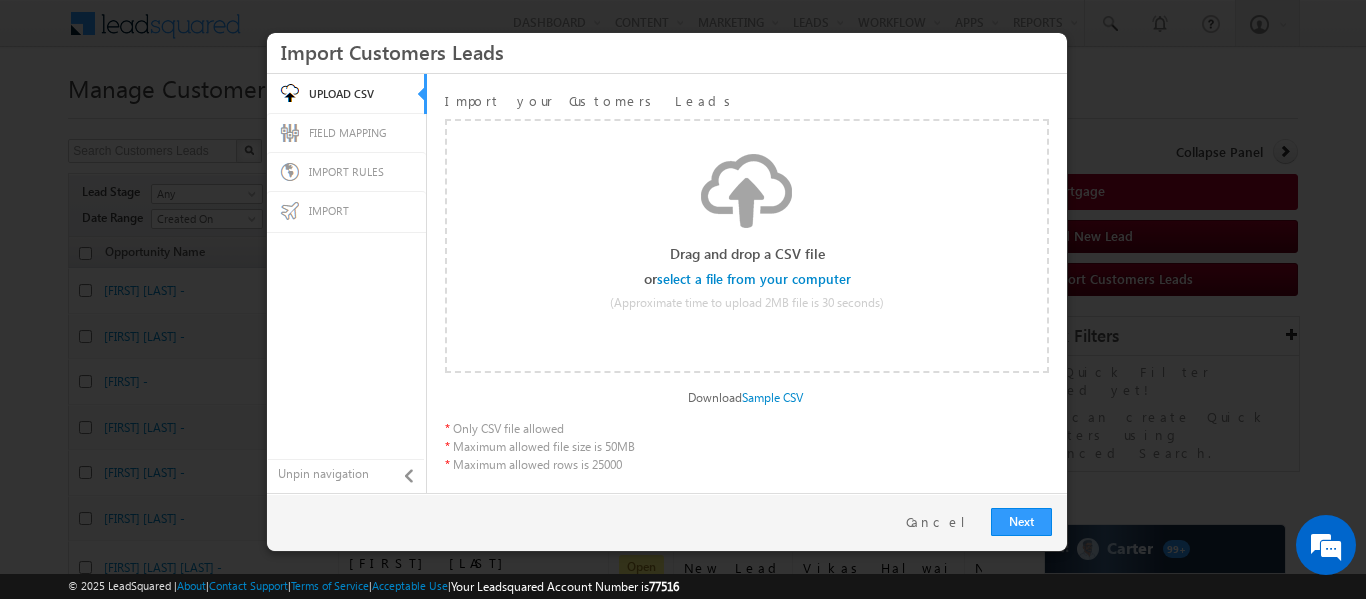 click at bounding box center (755, 279) 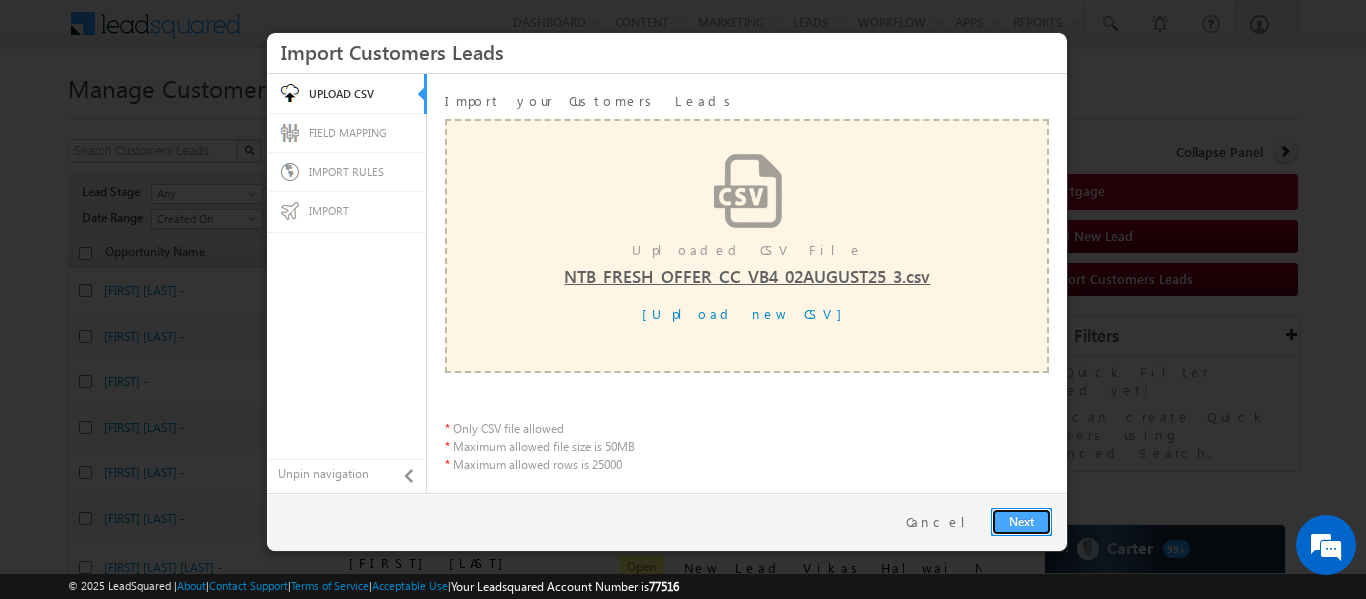 click on "Next" at bounding box center (1021, 522) 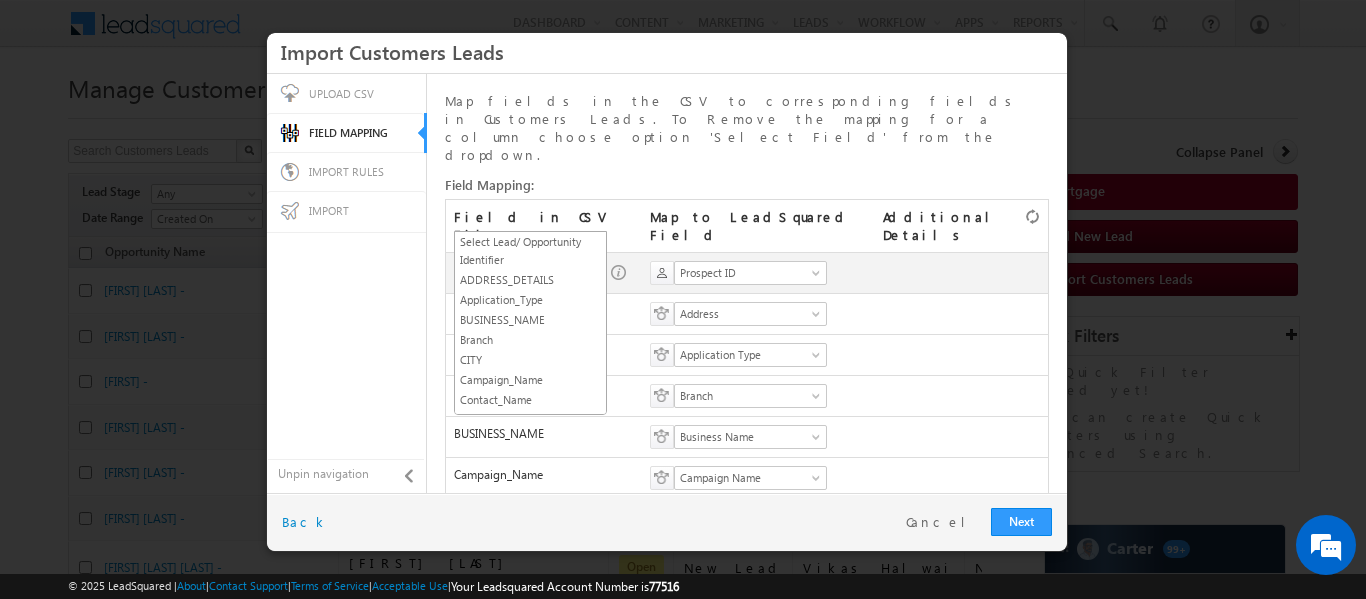 click on "SGRL_ID" at bounding box center [524, 273] 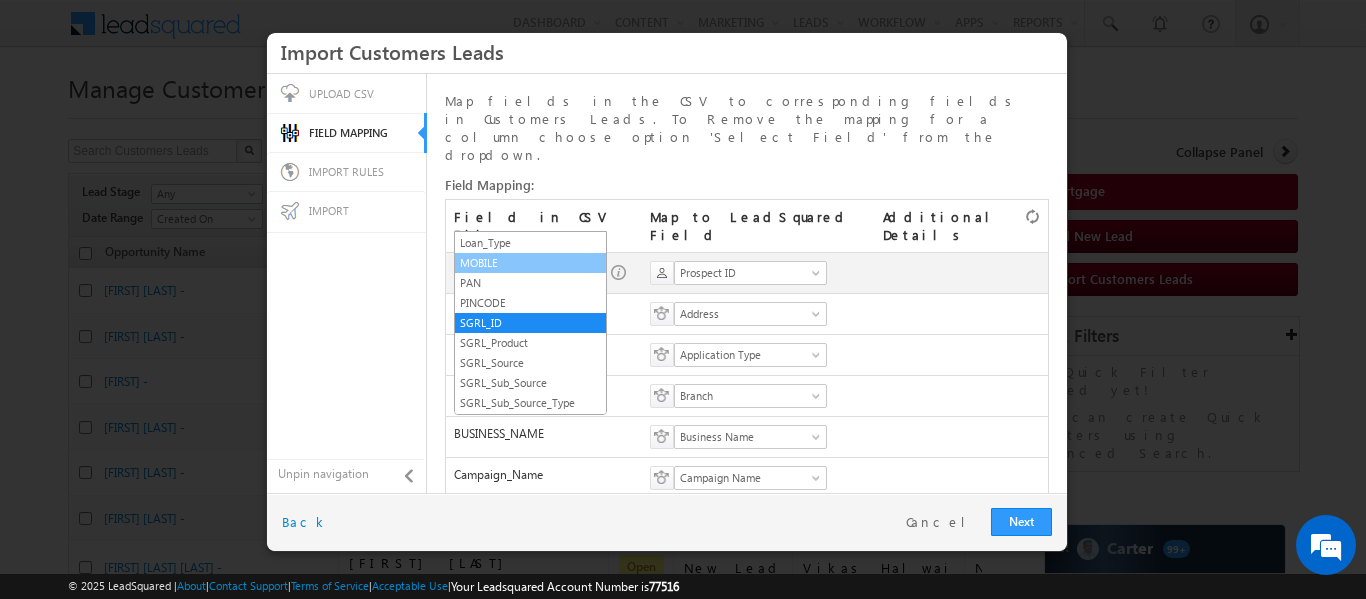 click on "MOBILE" at bounding box center (530, 263) 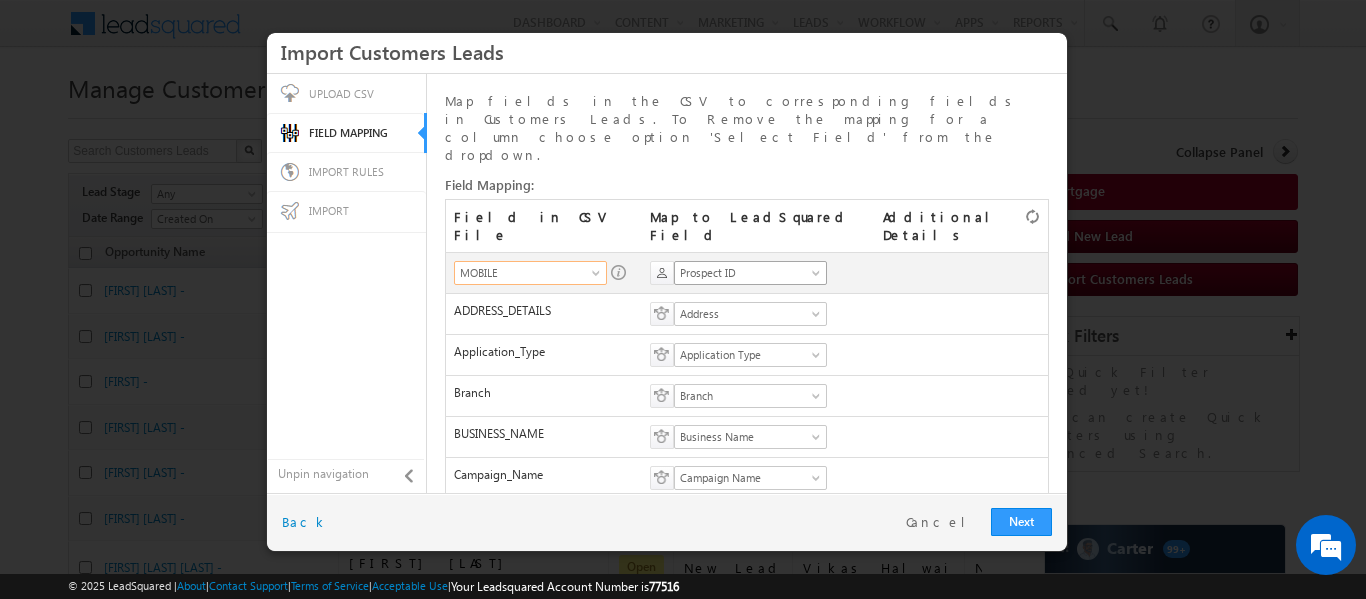 click on "Prospect ID" at bounding box center [744, 273] 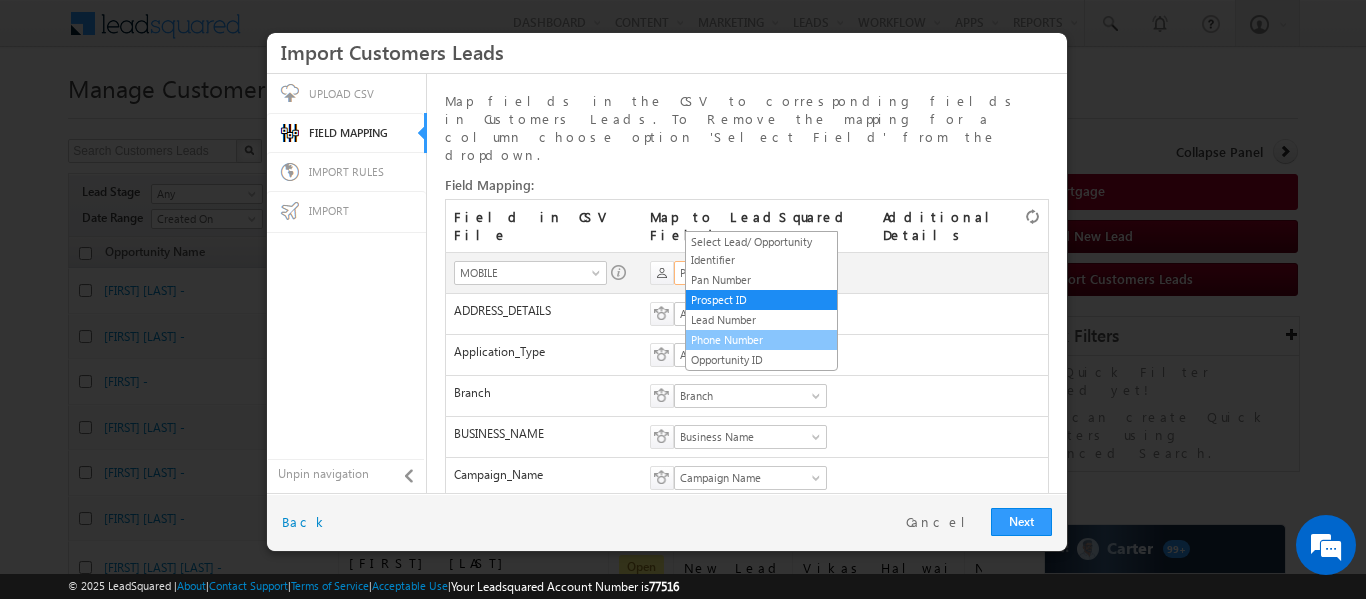 click on "Phone Number" at bounding box center [761, 340] 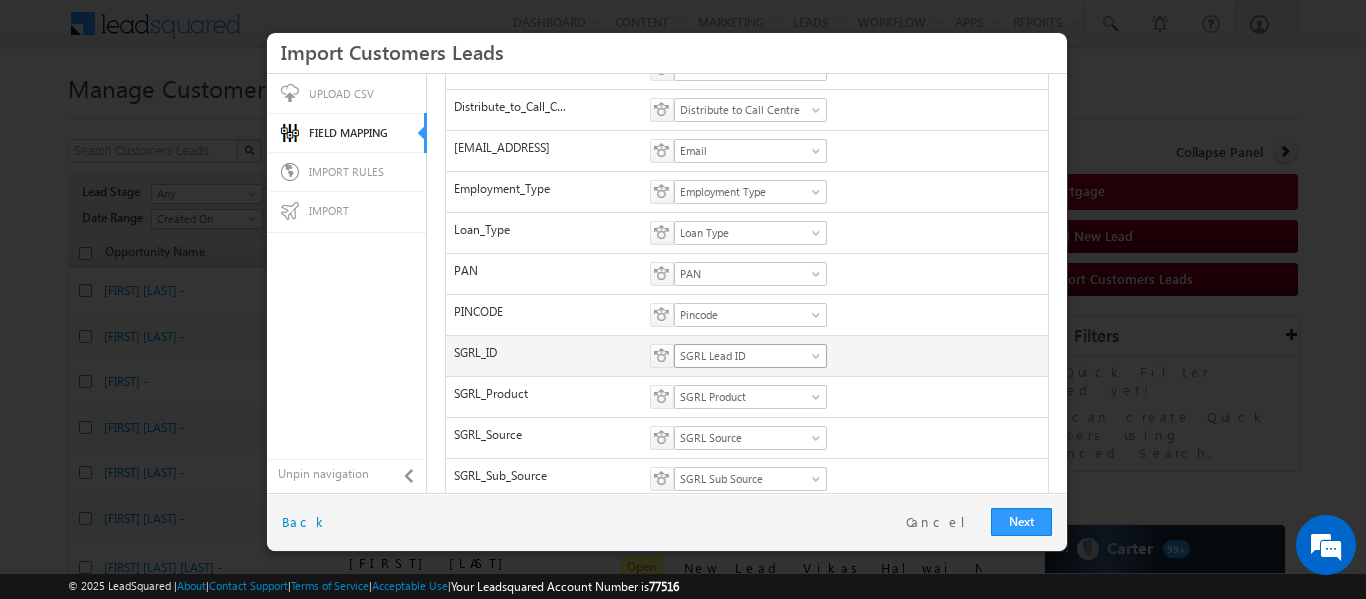 scroll, scrollTop: 580, scrollLeft: 0, axis: vertical 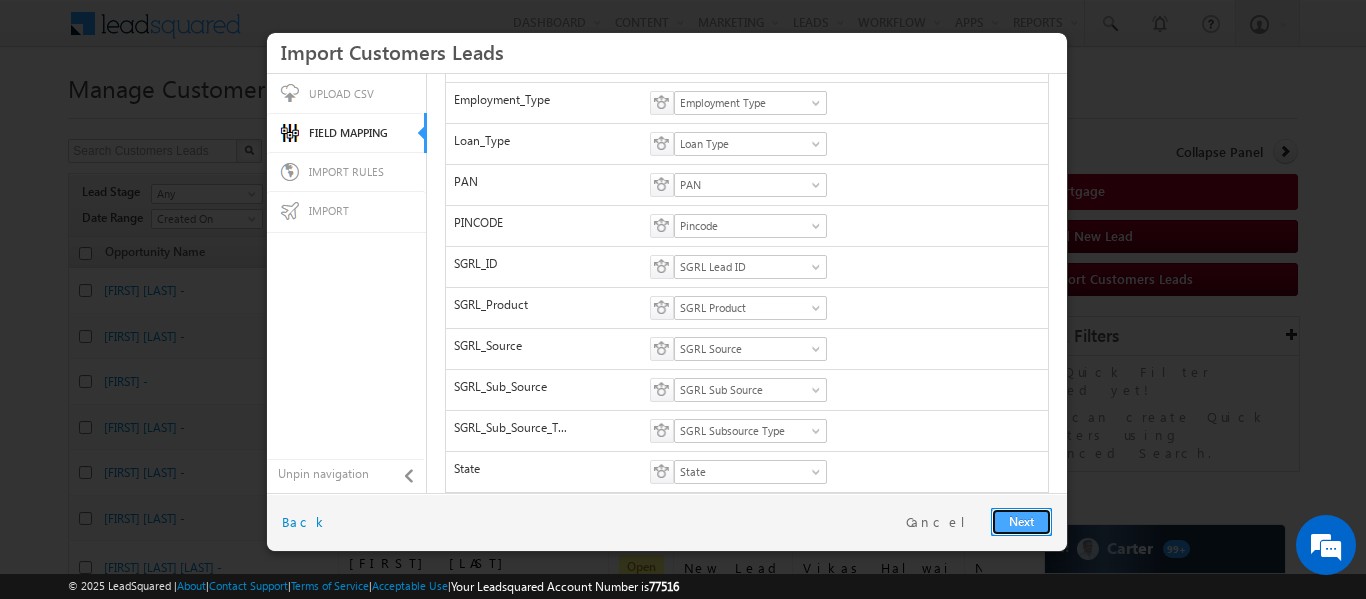 click on "Next" at bounding box center [1021, 522] 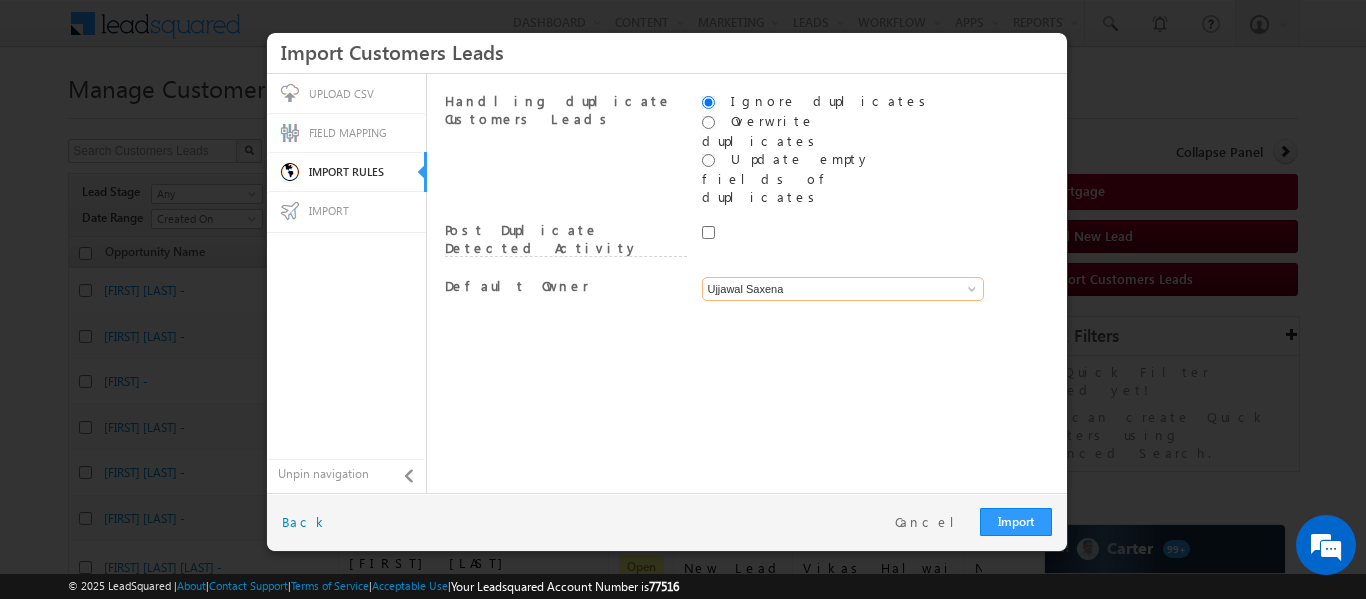 click on "Ujjawal Saxena" at bounding box center (843, 289) 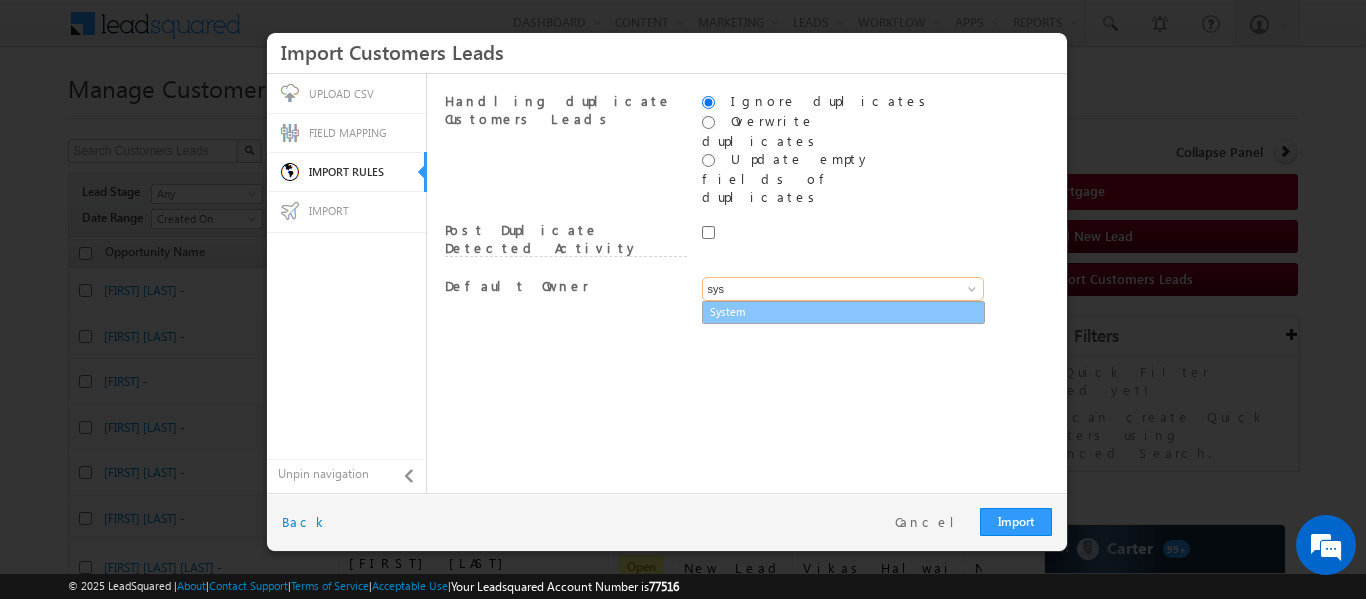 click on "System" at bounding box center [843, 312] 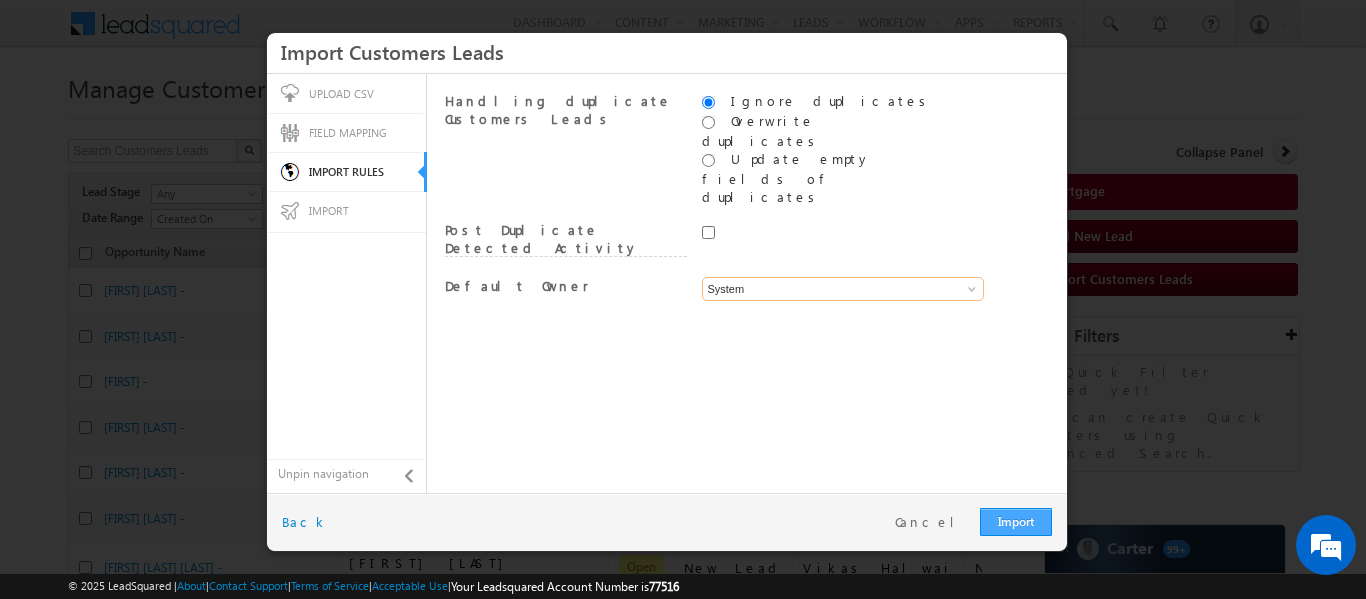 type on "System" 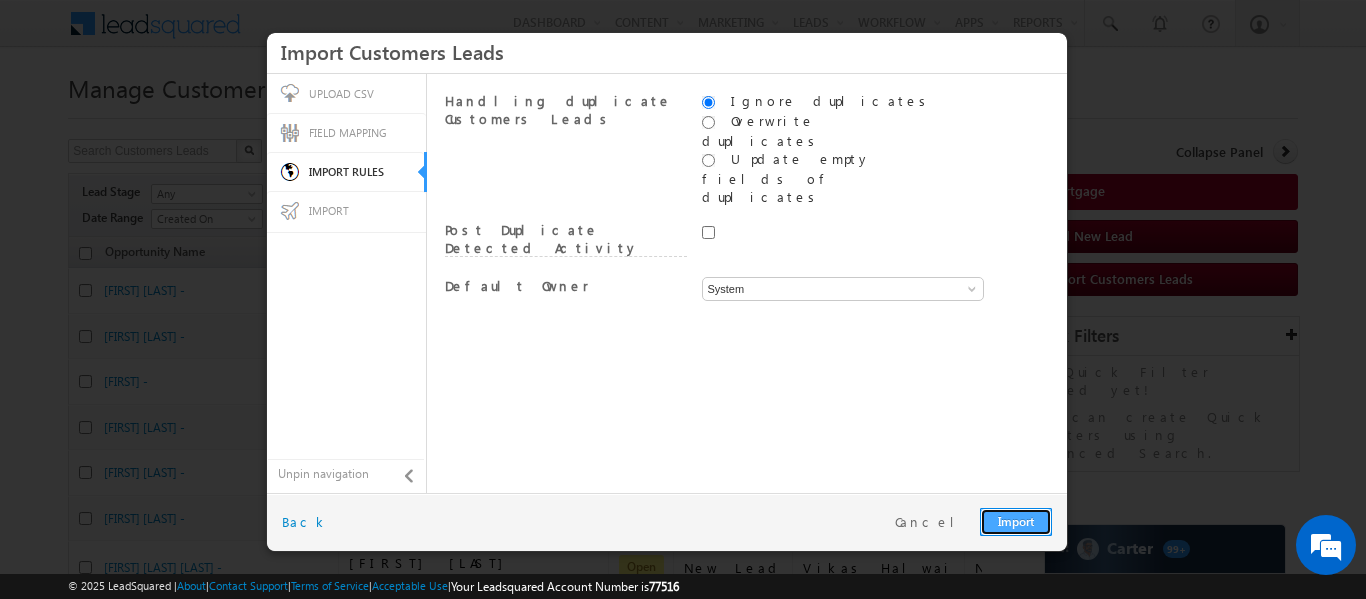 click on "Import" at bounding box center (1016, 522) 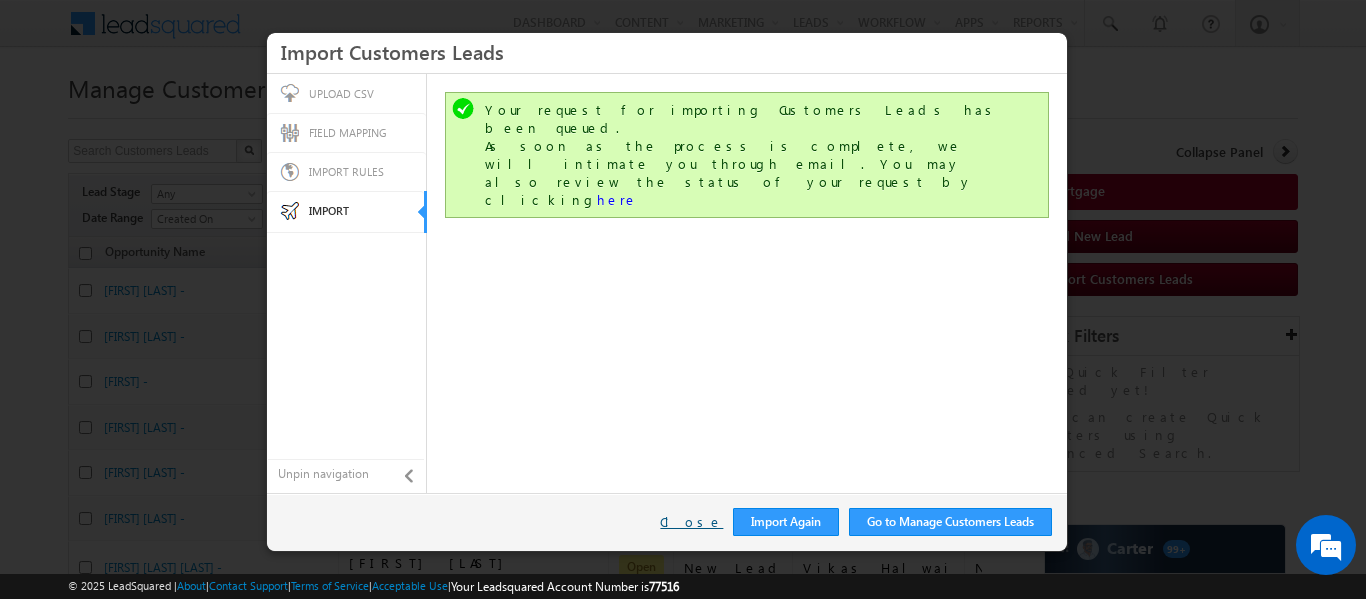 click on "Close" at bounding box center (691, 522) 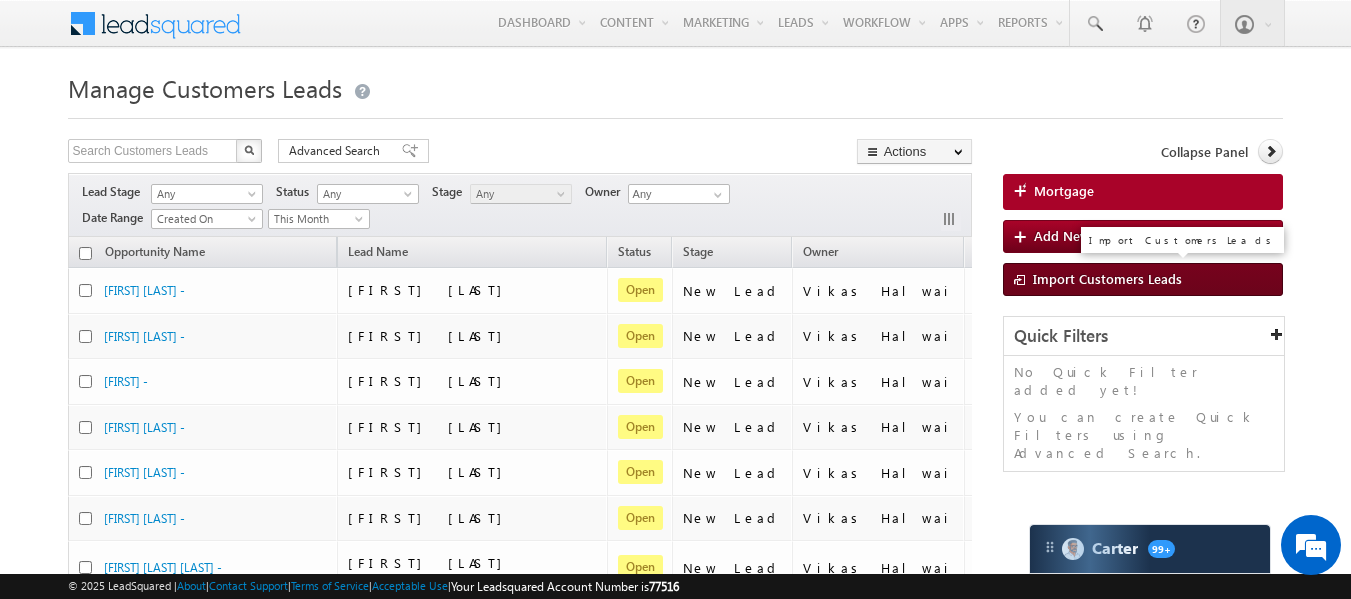 click on "Import Customers Leads" at bounding box center (1107, 278) 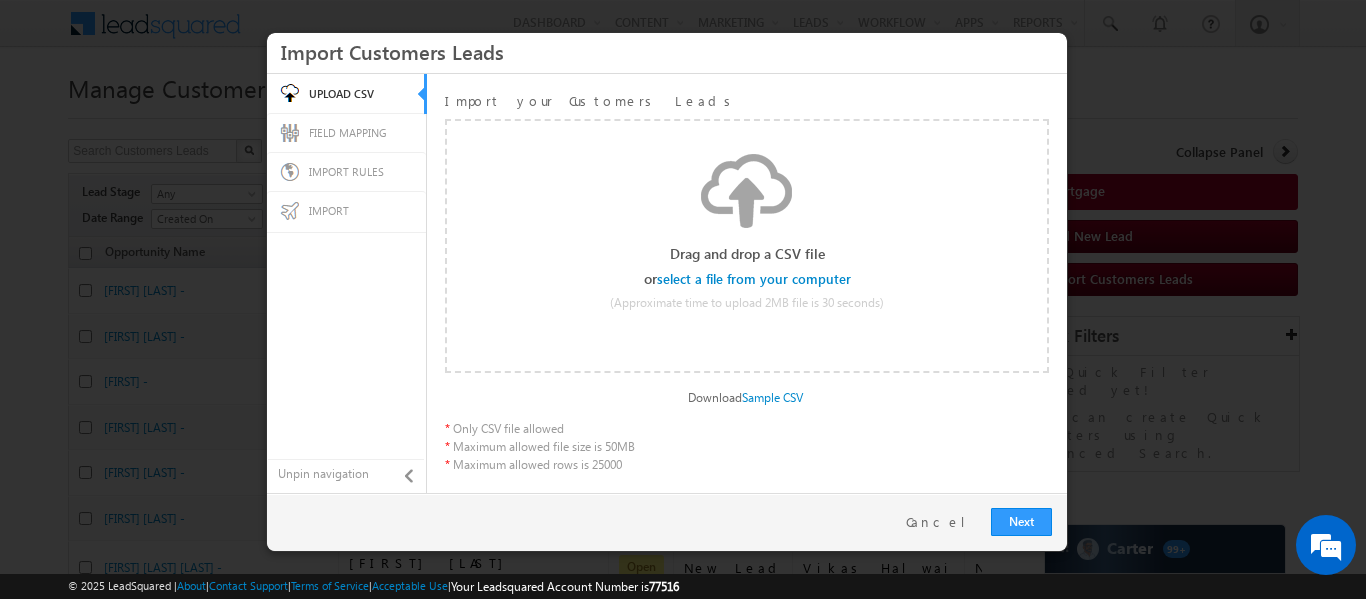click at bounding box center [755, 279] 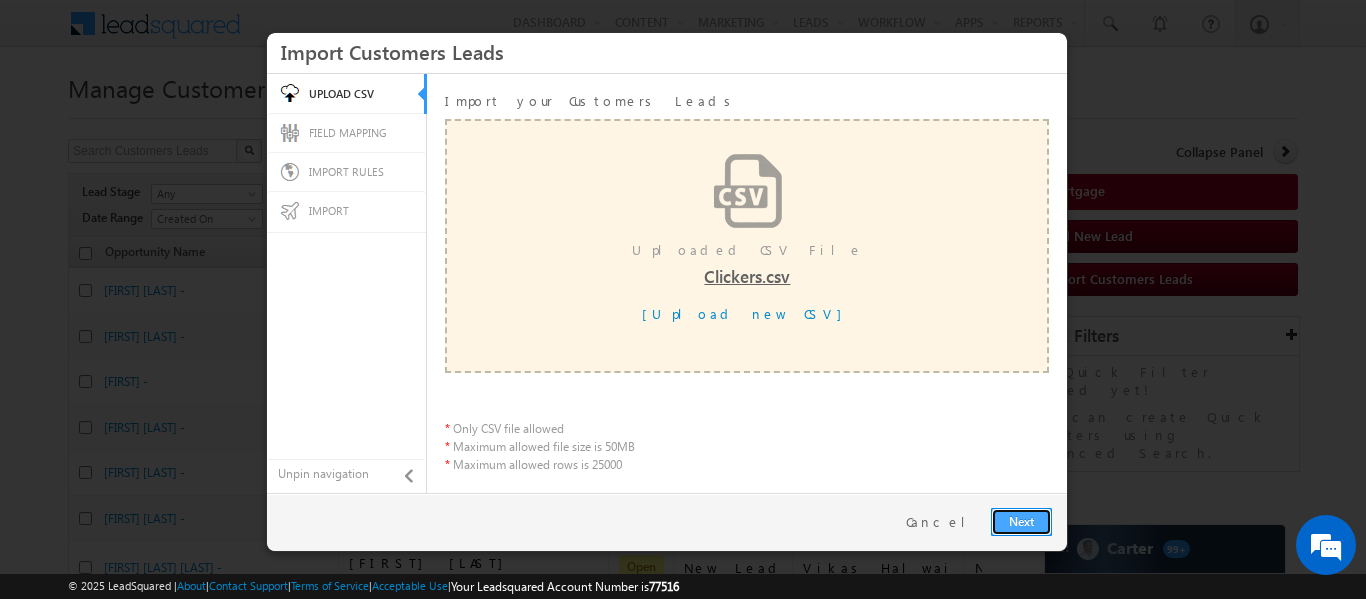 click on "Next" at bounding box center [1021, 522] 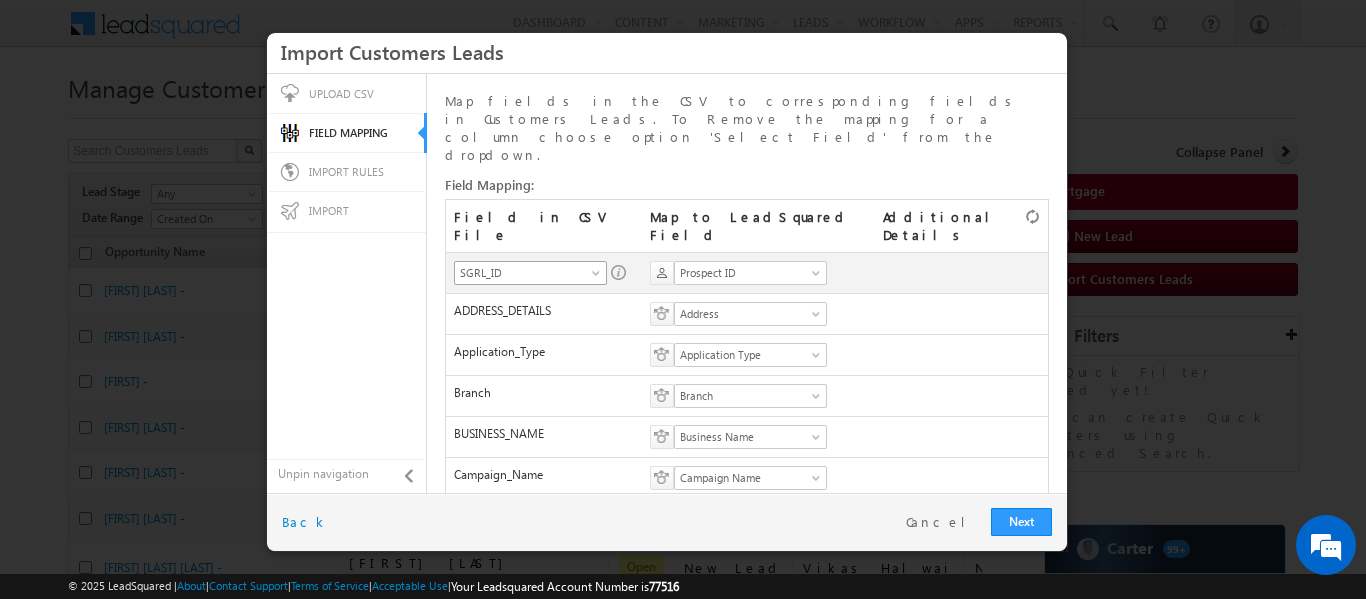 click on "SGRL_ID" at bounding box center [530, 273] 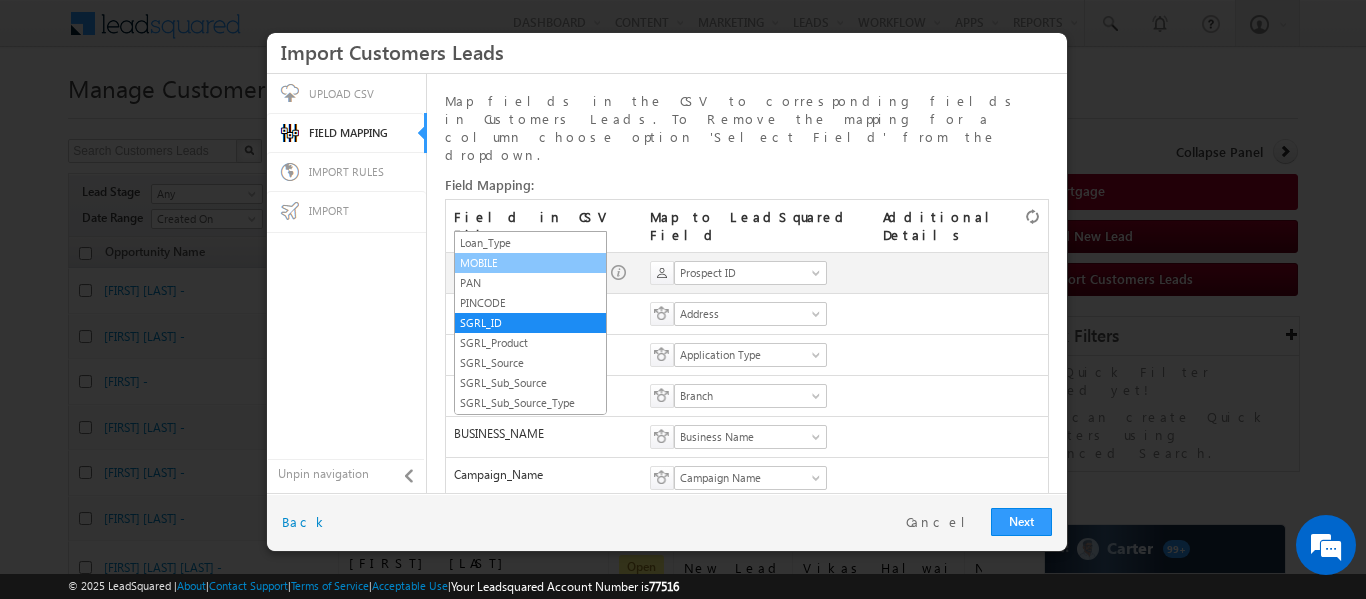 click on "MOBILE" at bounding box center (530, 263) 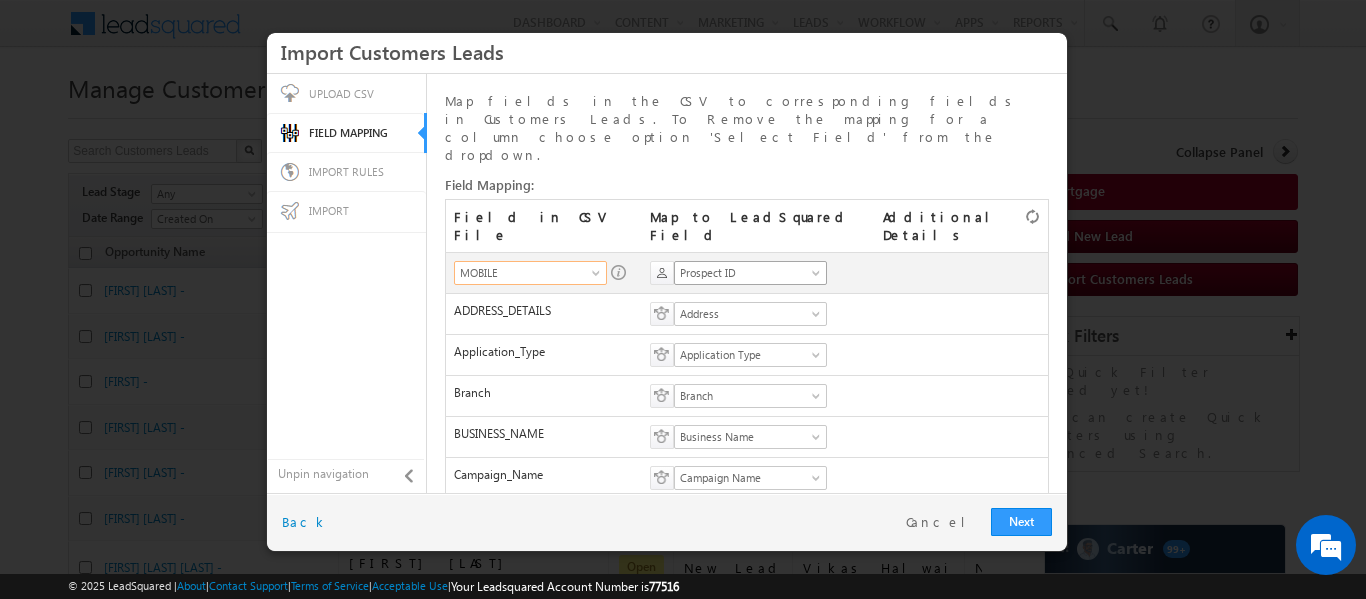 click on "Prospect ID" at bounding box center (744, 273) 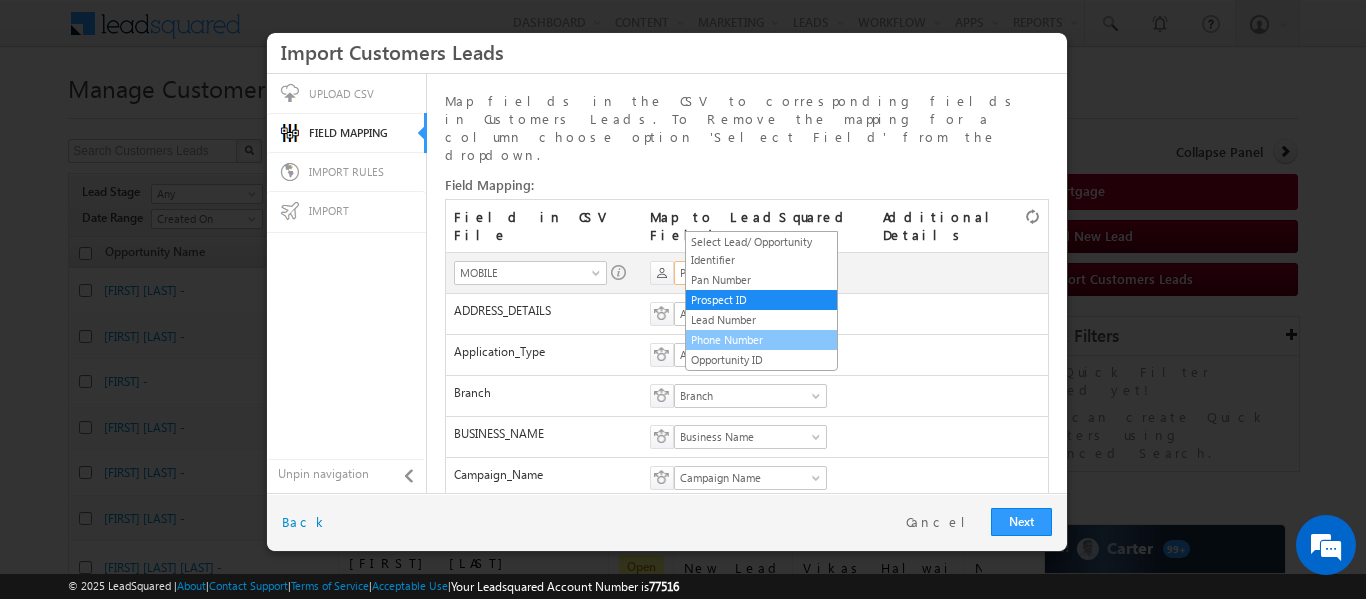 click on "Phone Number" at bounding box center [761, 340] 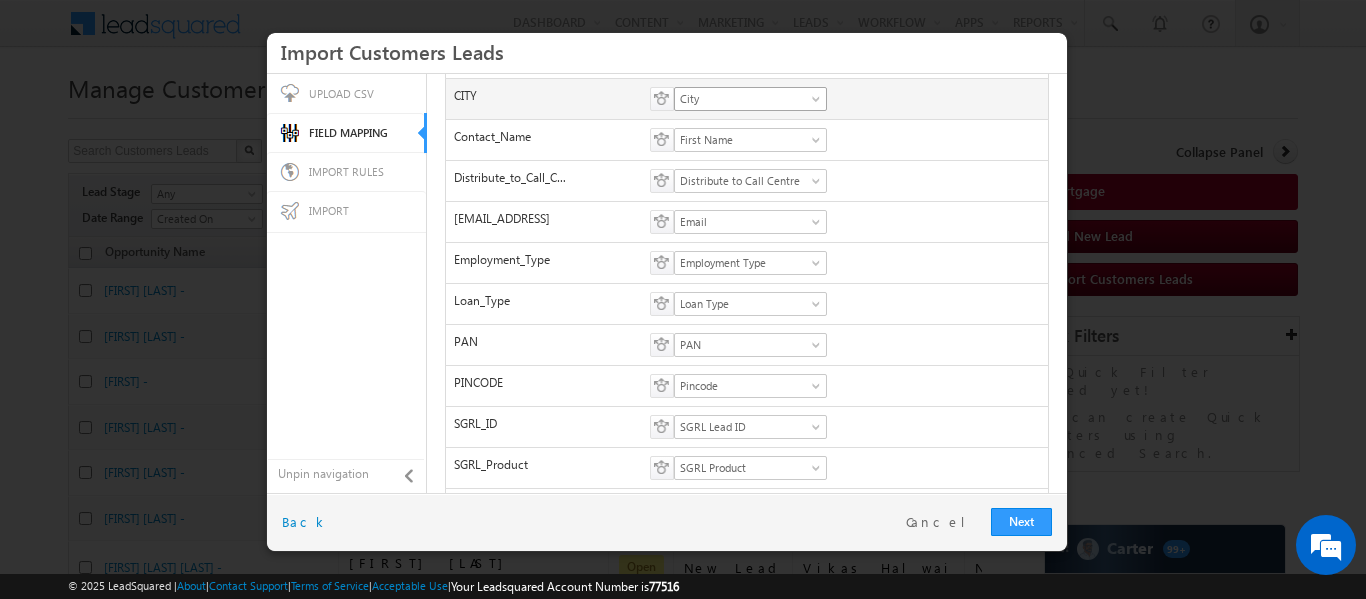 scroll, scrollTop: 580, scrollLeft: 0, axis: vertical 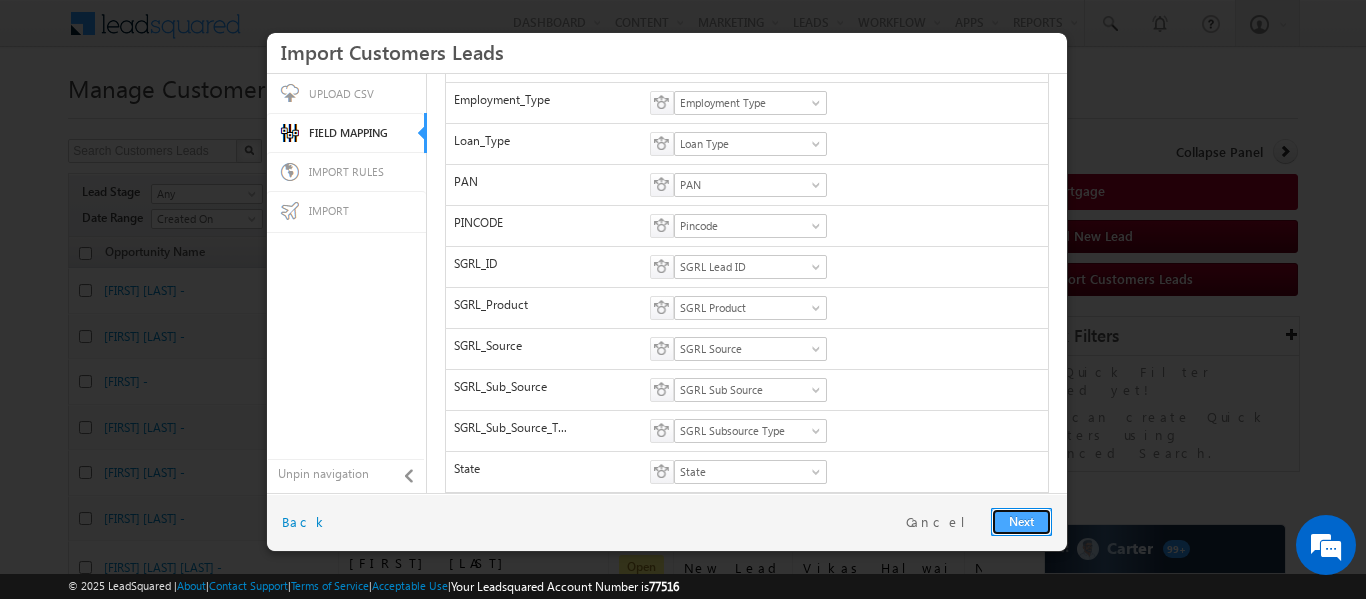 click on "Next" at bounding box center [1021, 522] 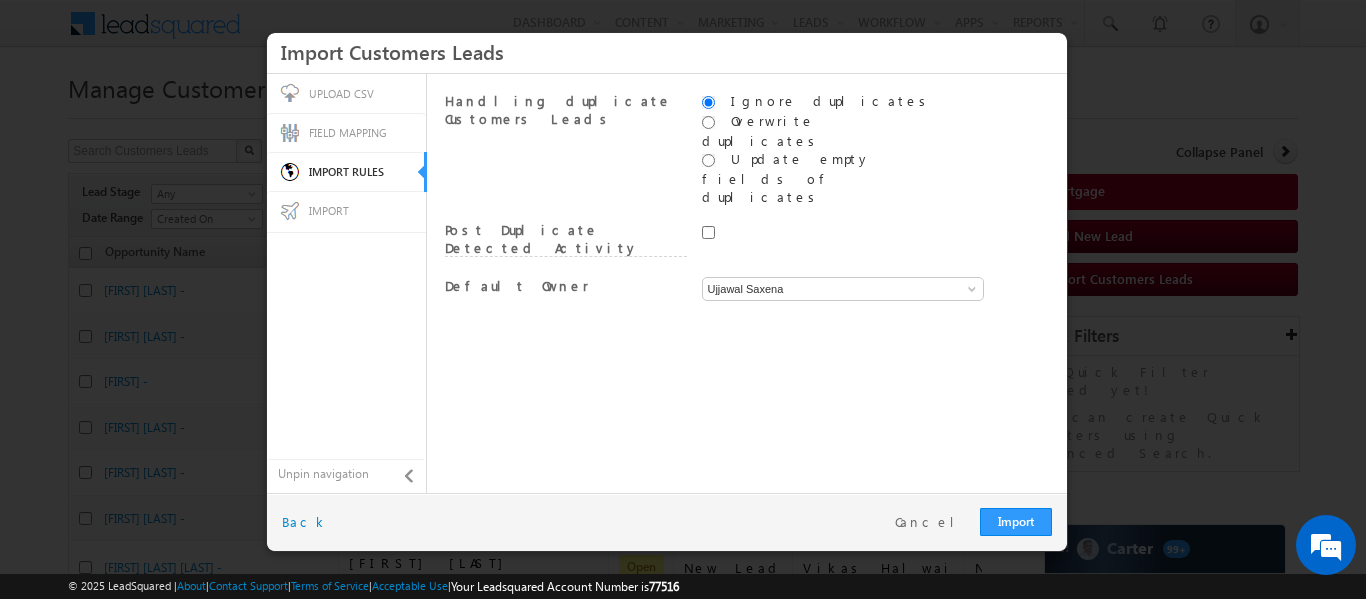 click on "[FIRST] [LAST]
[FIRST] [LAST] [FIRST] [LAST]" at bounding box center [823, 292] 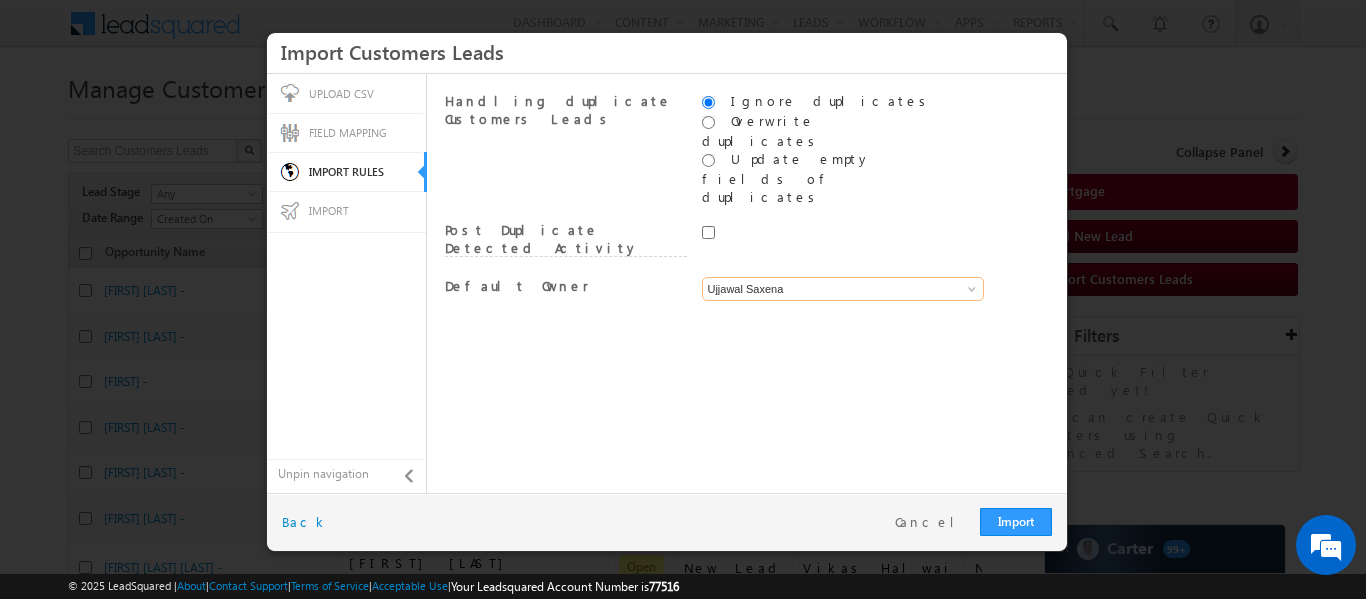 click on "Ujjawal Saxena" at bounding box center [843, 289] 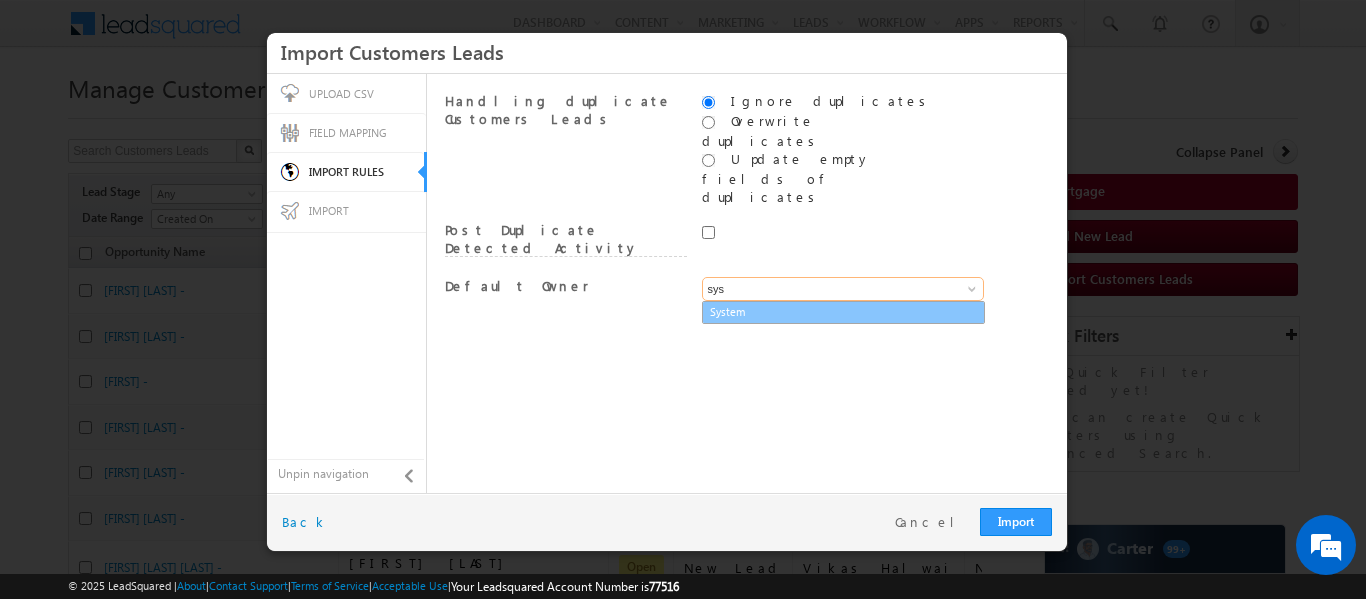click on "System" at bounding box center [843, 312] 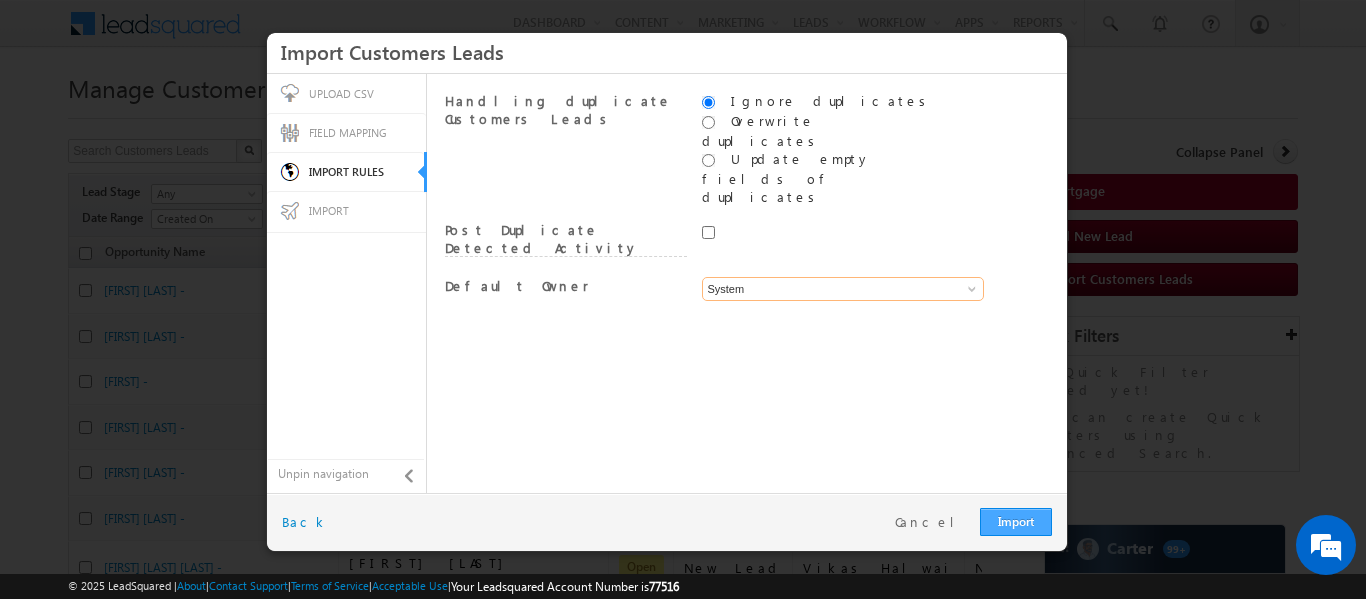 type on "System" 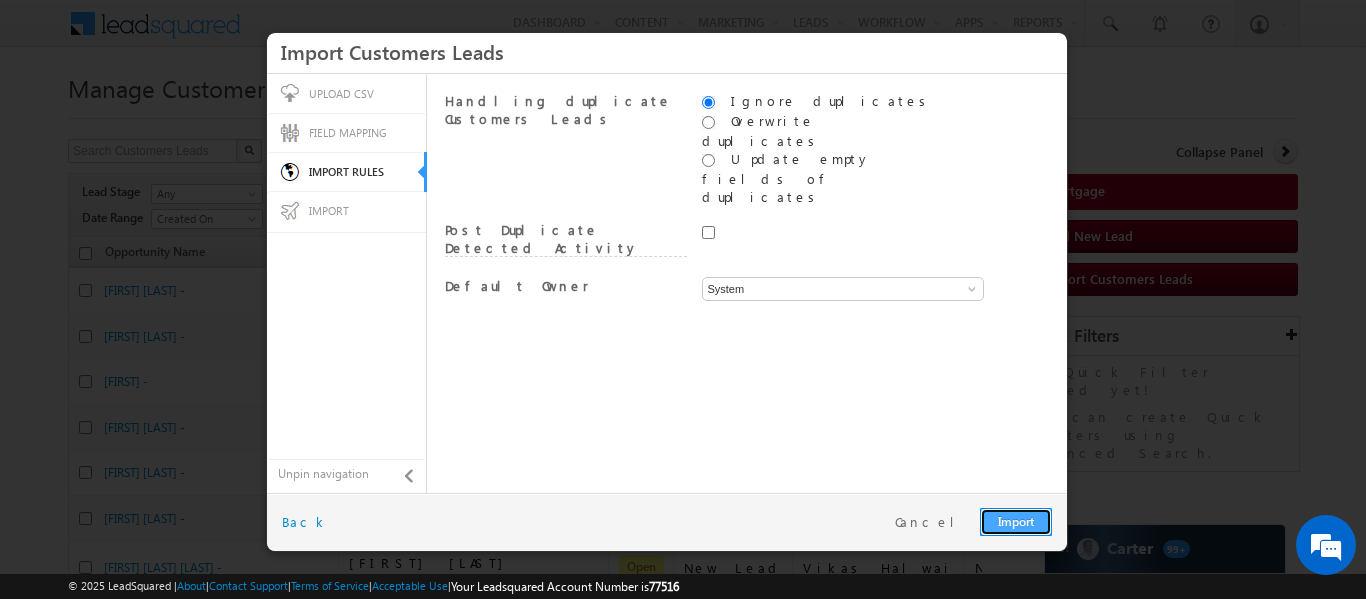click on "Import" at bounding box center [1016, 522] 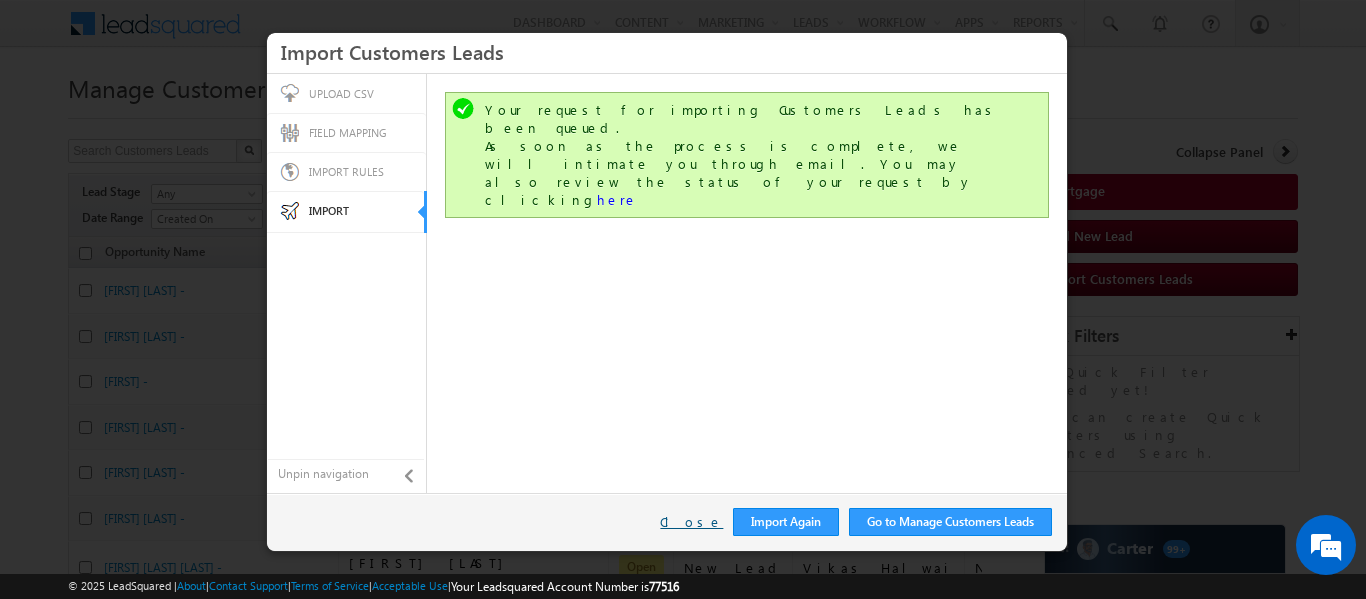 click on "Close" at bounding box center [691, 522] 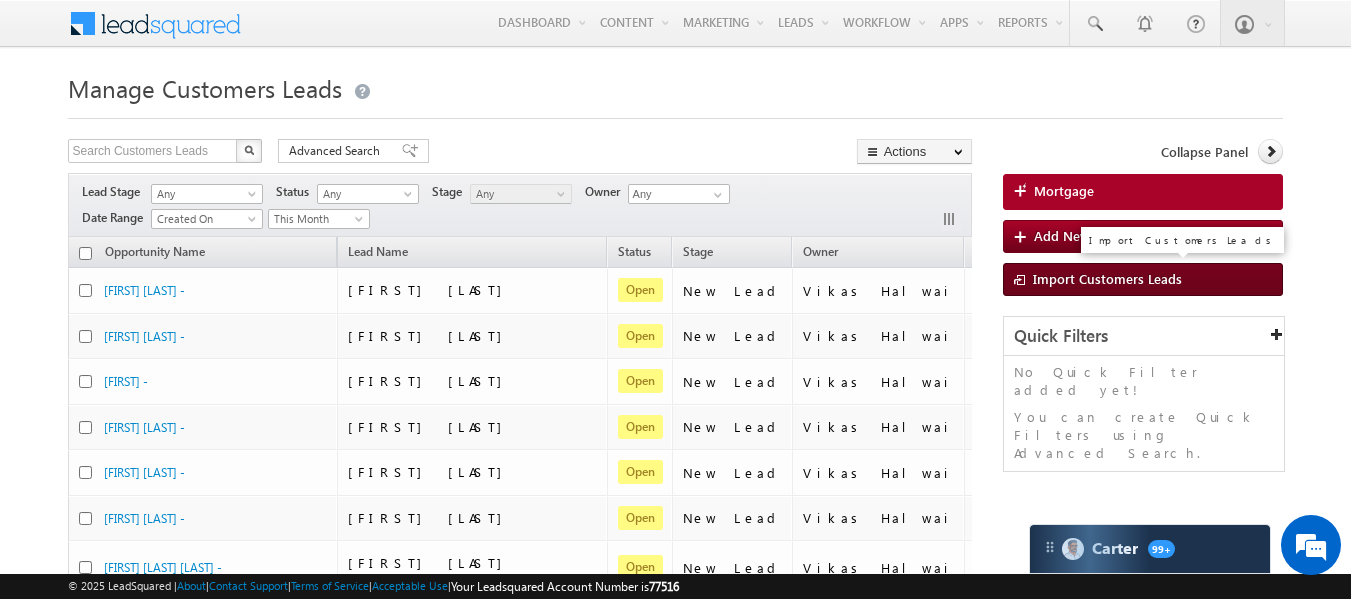 click on "Import Customers Leads" at bounding box center (1107, 278) 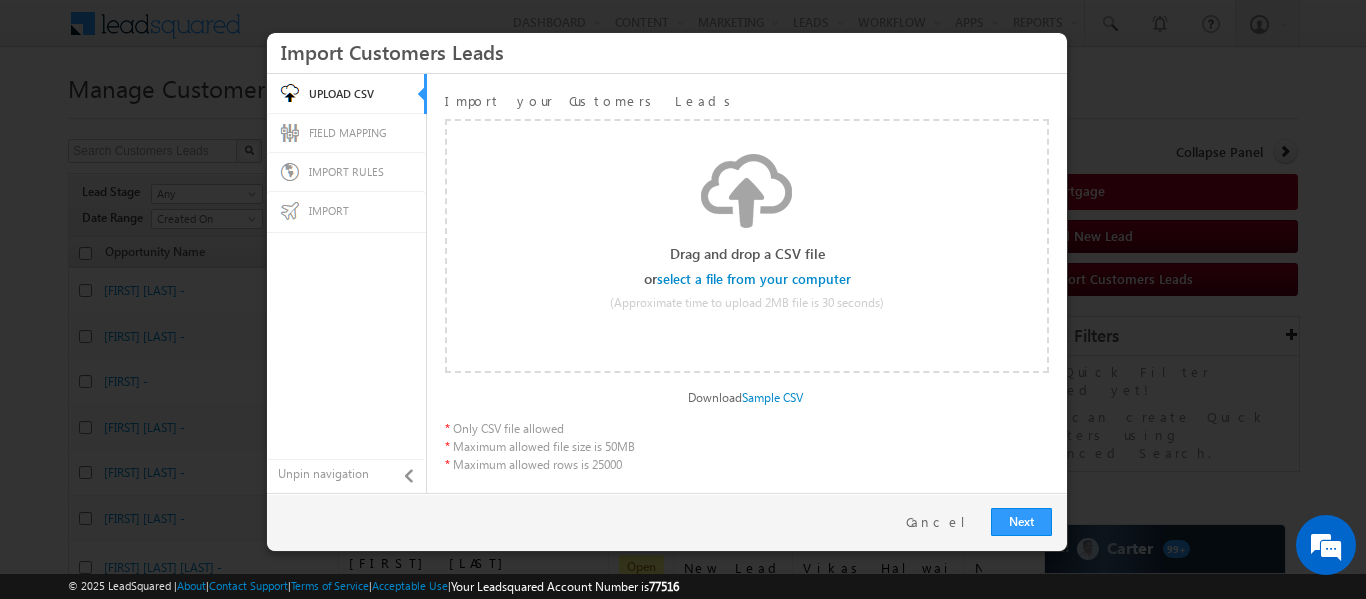 click at bounding box center [755, 279] 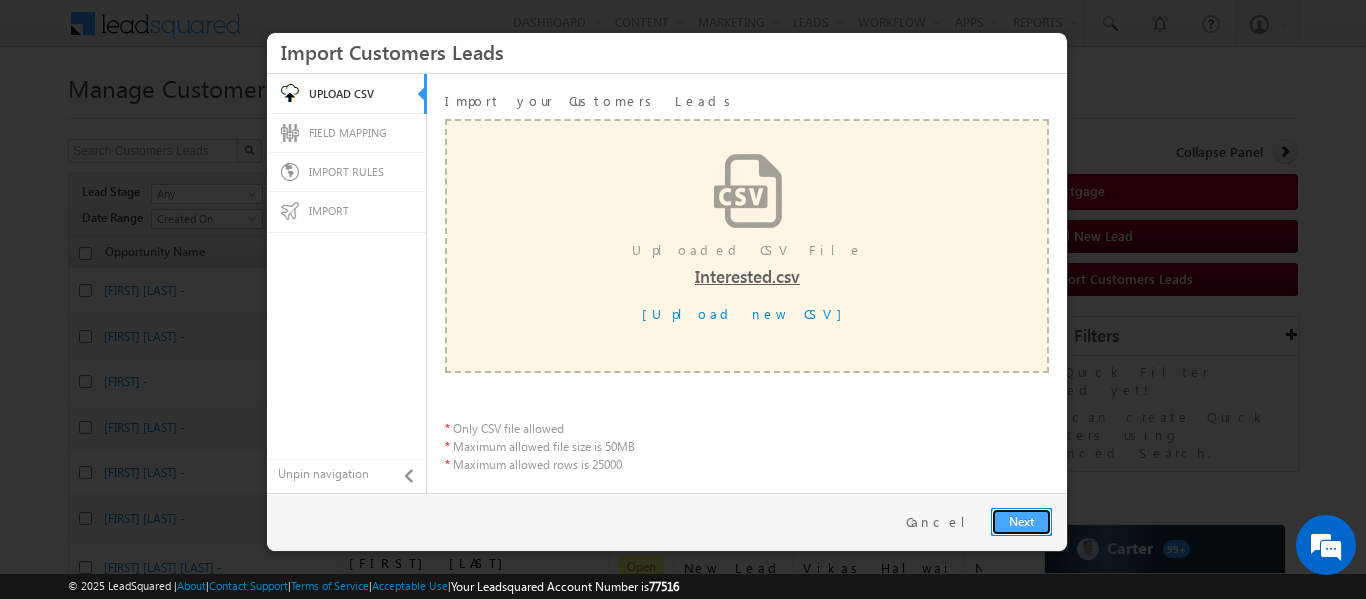 click on "Next" at bounding box center [1021, 522] 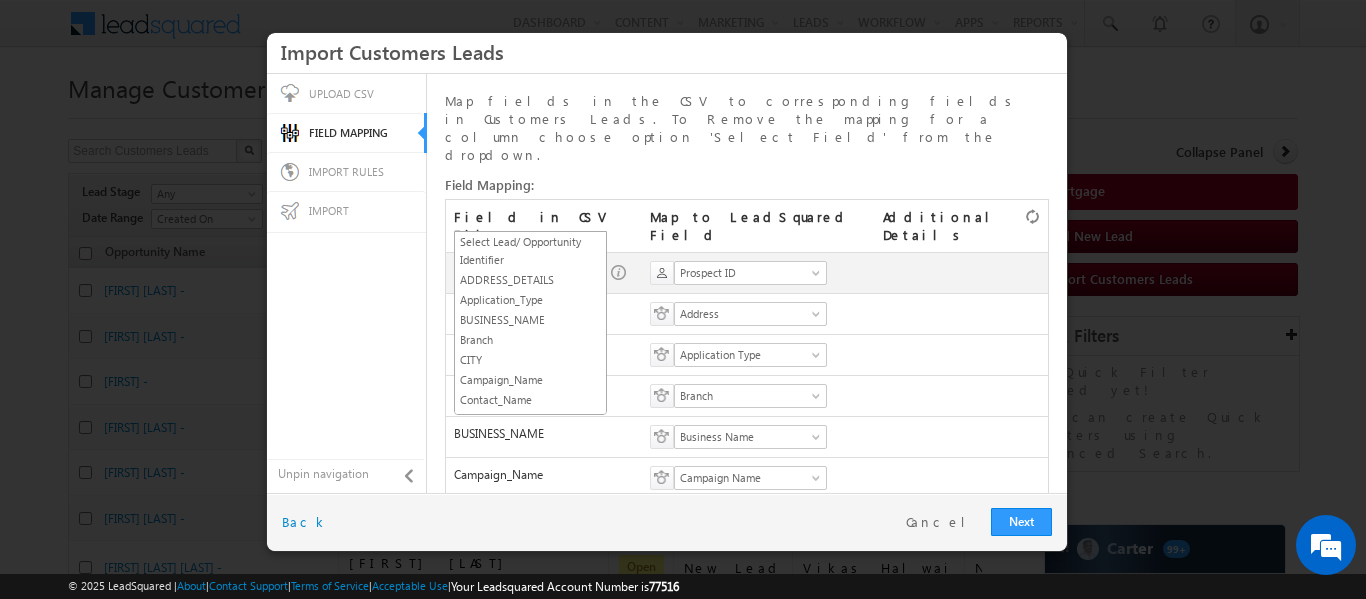 click on "SGRL_ID" at bounding box center [524, 273] 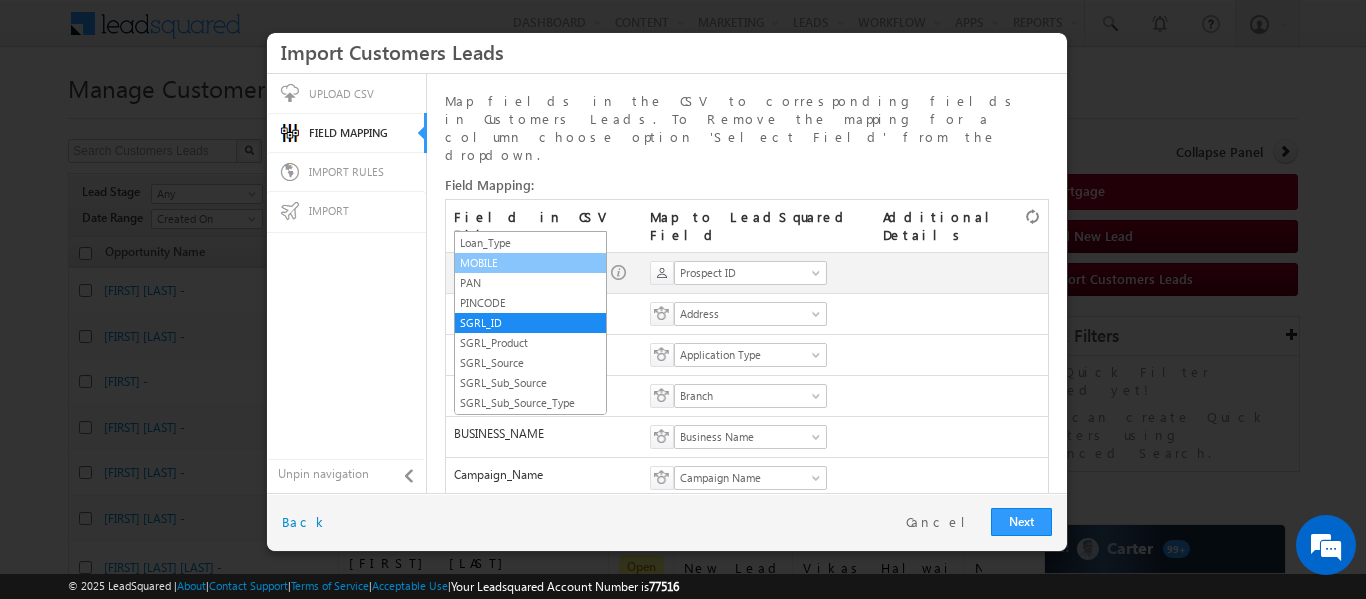click on "MOBILE" at bounding box center (530, 263) 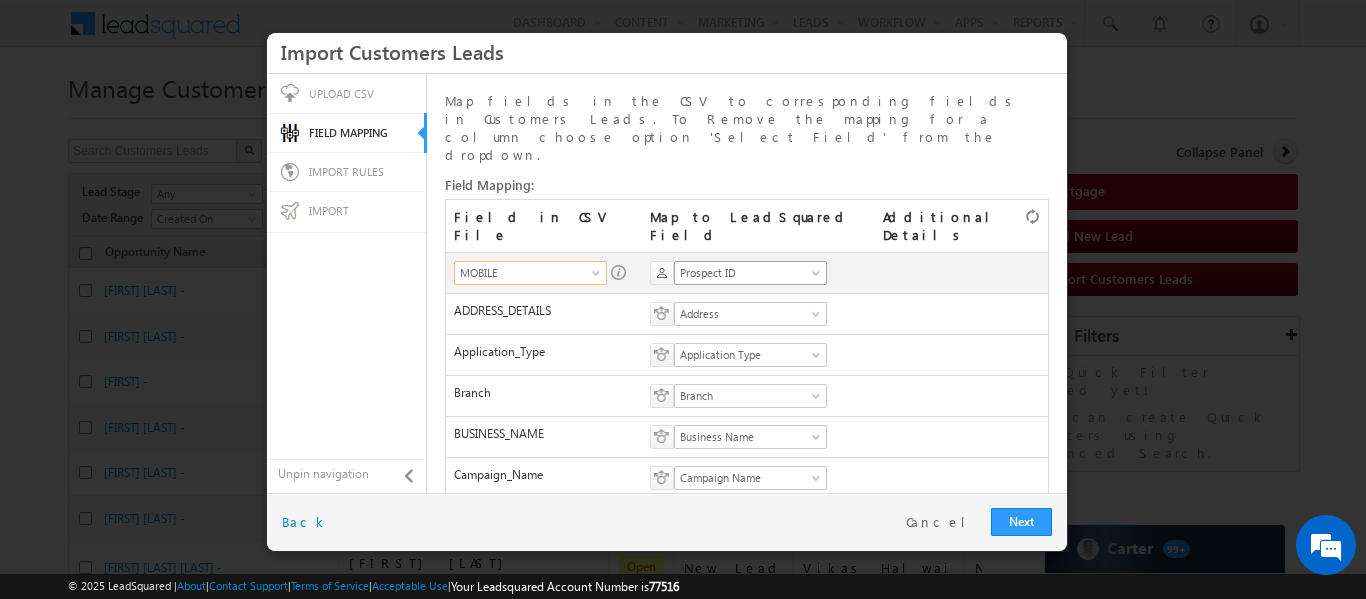 click on "Prospect ID" at bounding box center [744, 273] 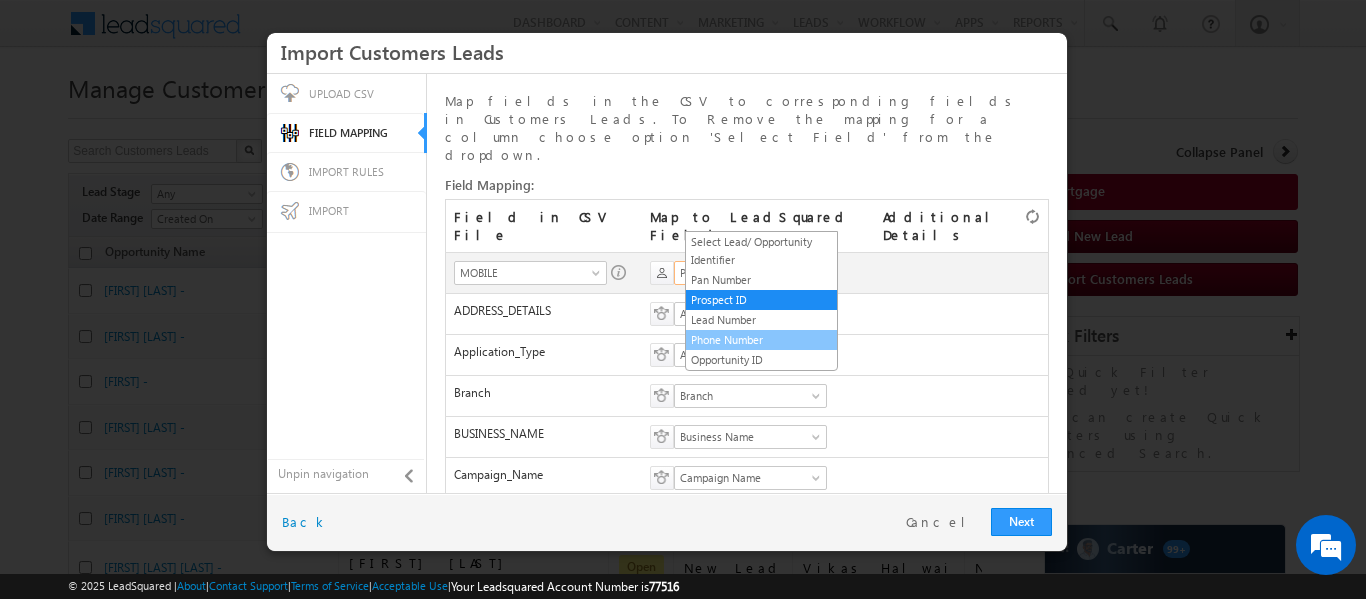 click on "Phone Number" at bounding box center (761, 340) 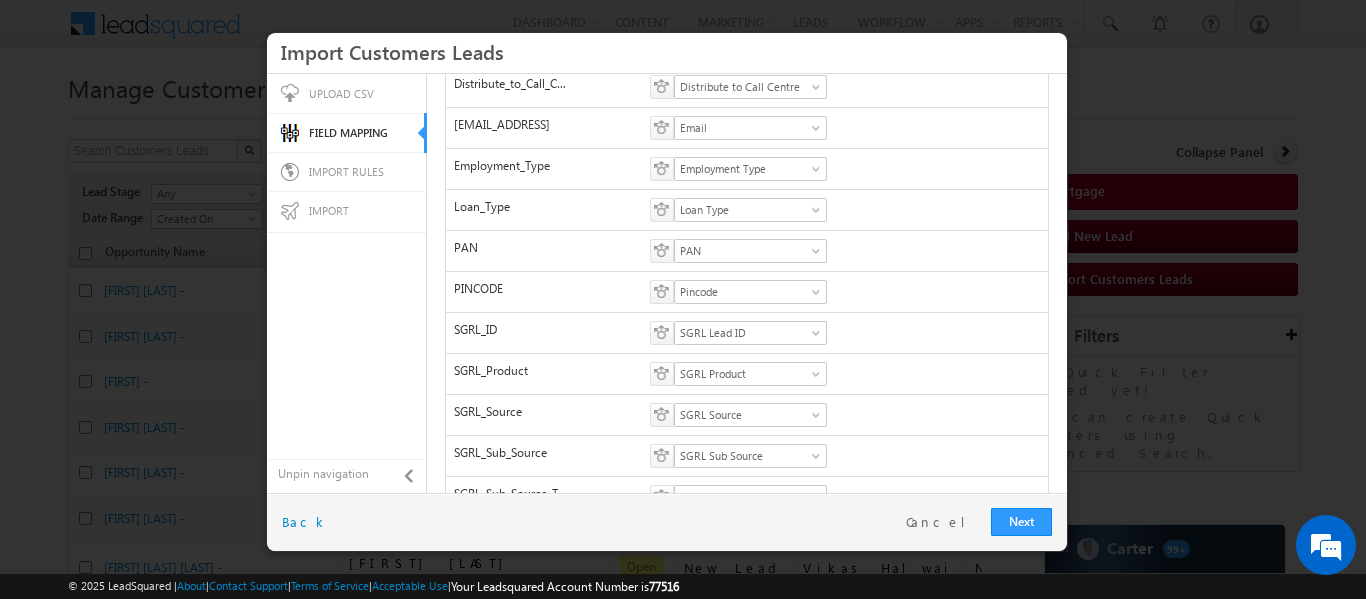 scroll, scrollTop: 580, scrollLeft: 0, axis: vertical 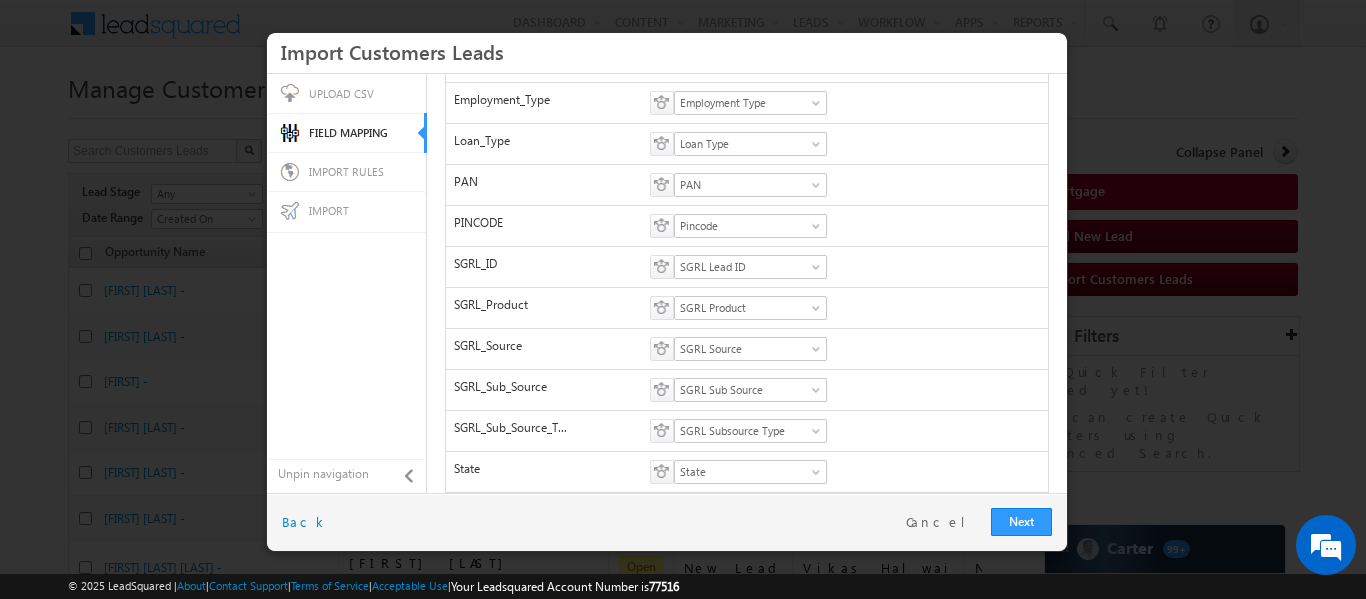 click on "Next
Restart
Cancel
Back" at bounding box center [667, 522] 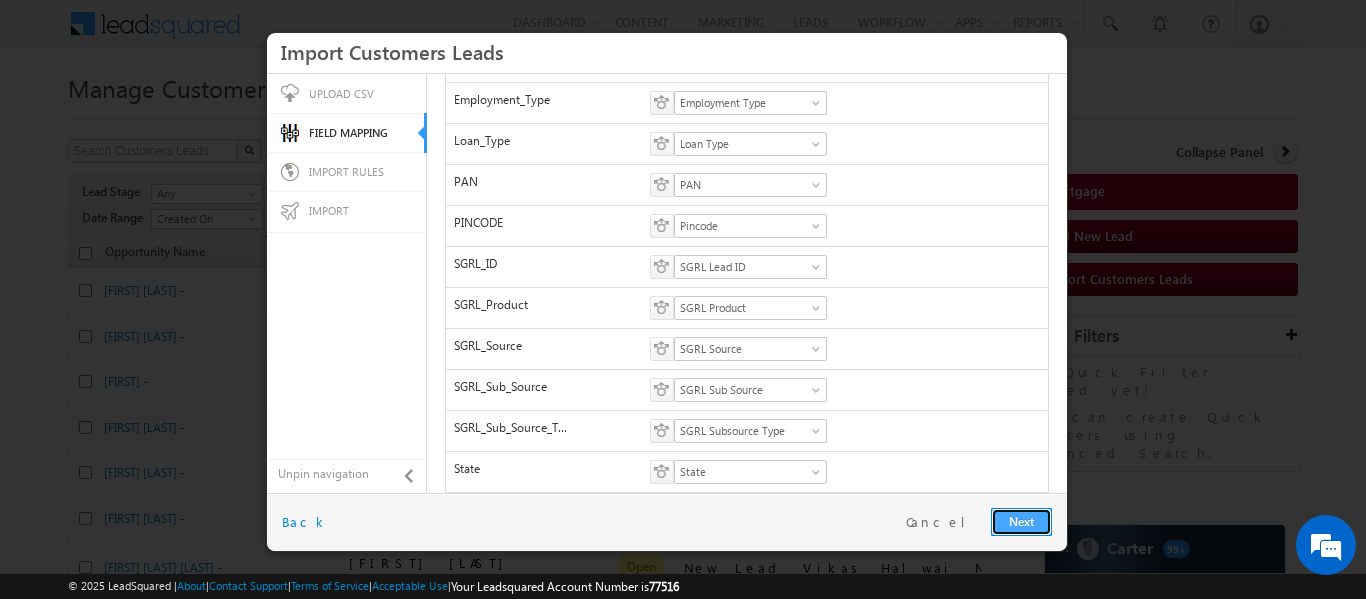 click on "Next" at bounding box center (1021, 522) 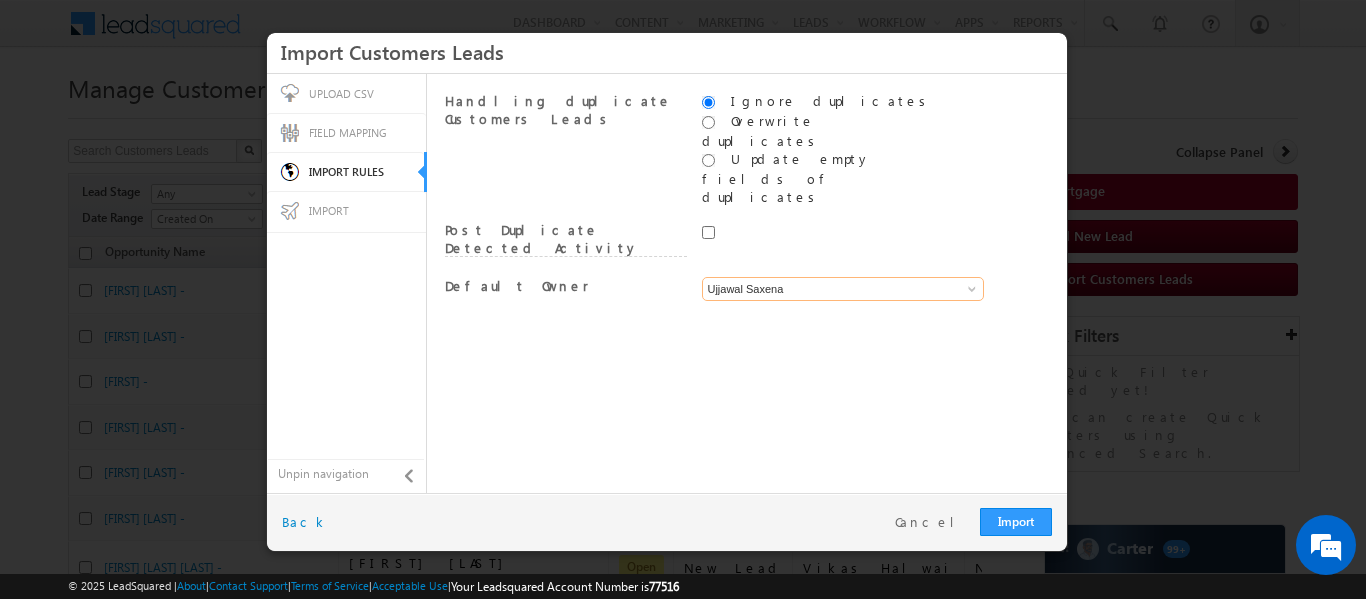 click on "Ujjawal Saxena" at bounding box center (843, 289) 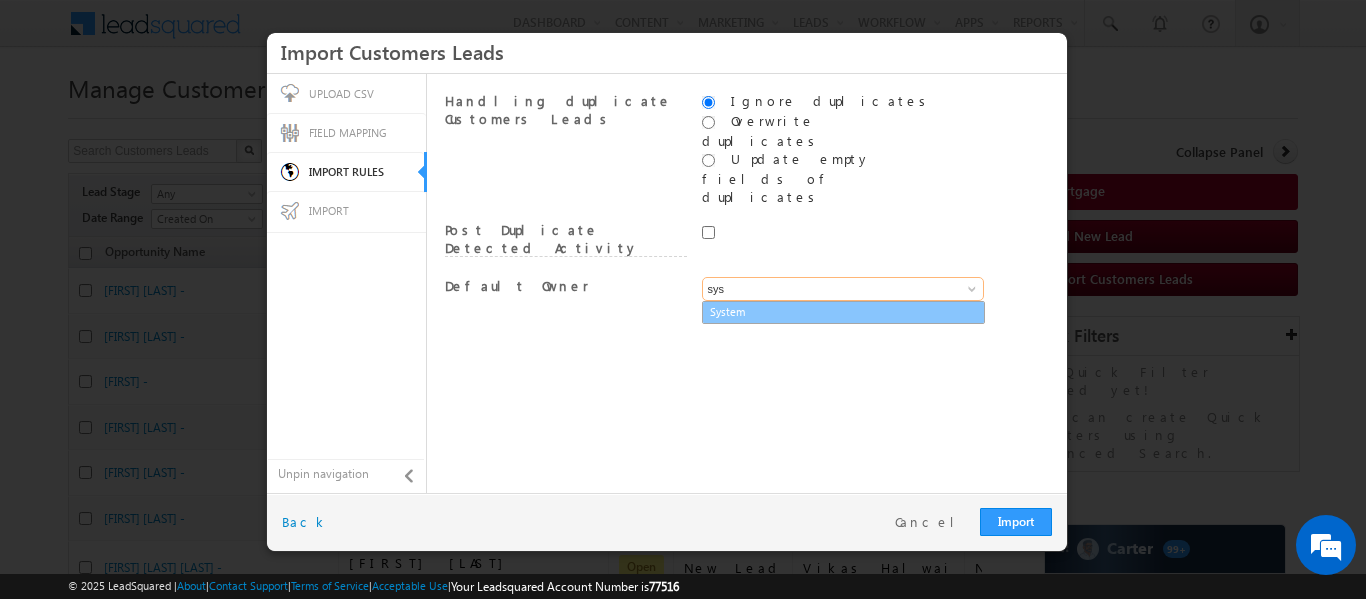 click on "System" at bounding box center [843, 312] 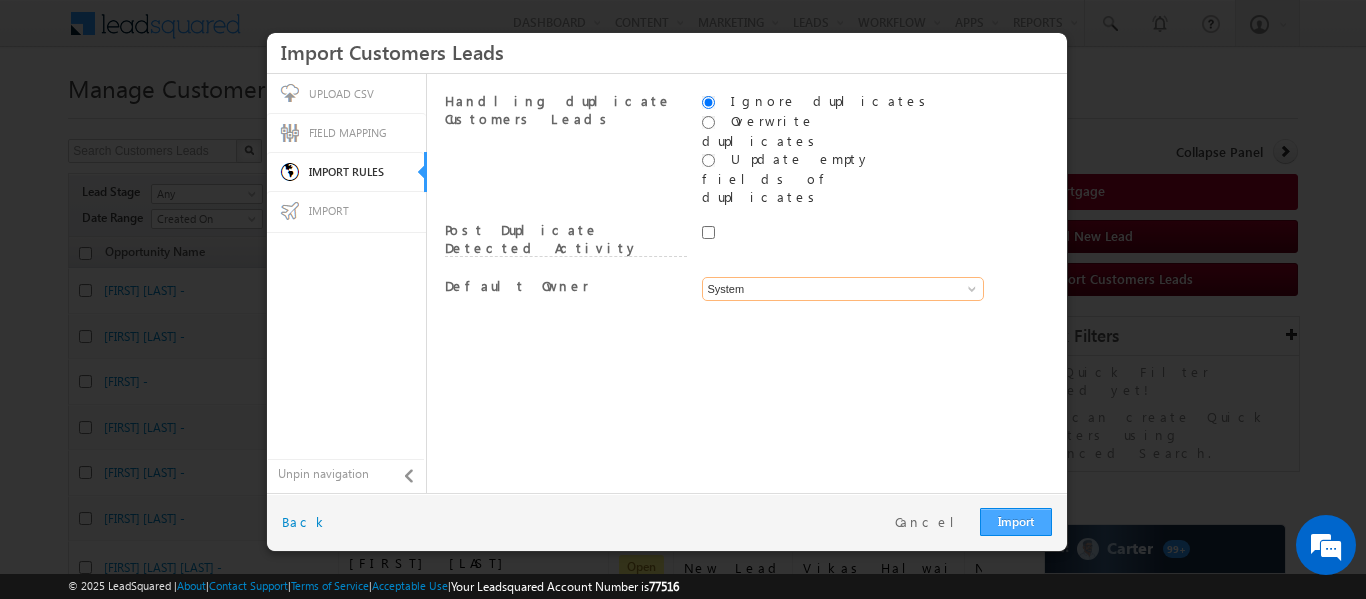 type on "System" 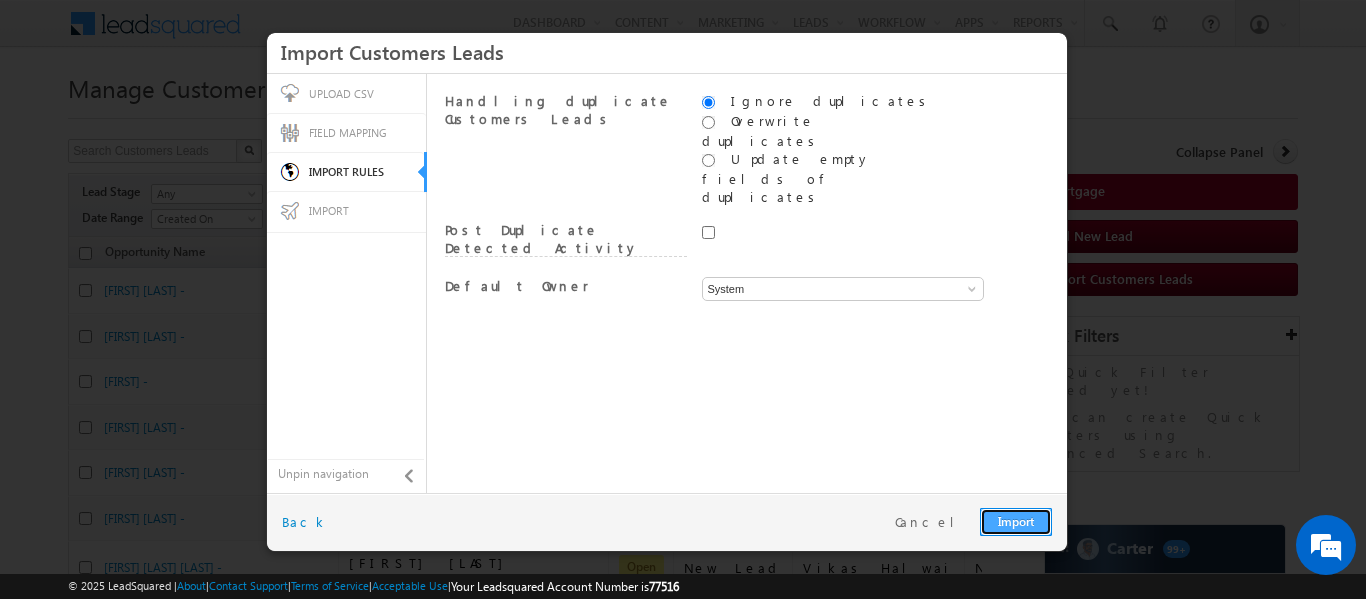 click on "Import" at bounding box center [1016, 522] 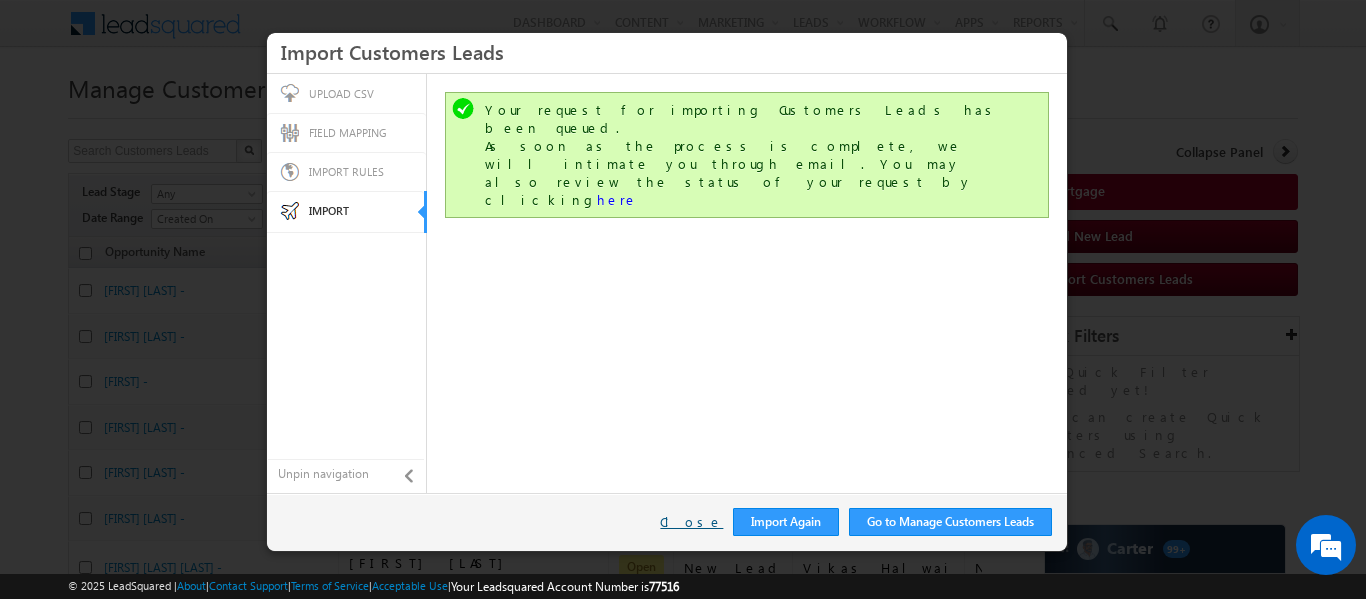 click on "Close" at bounding box center (691, 522) 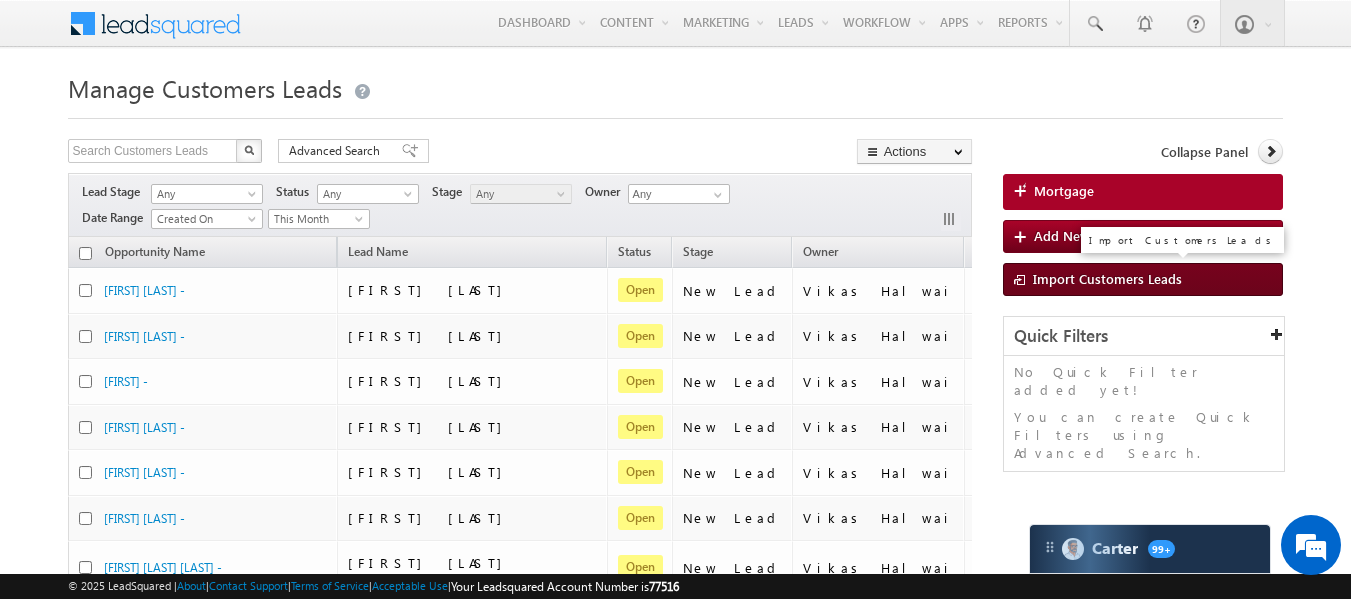 click on "Import Customers Leads" at bounding box center [1107, 278] 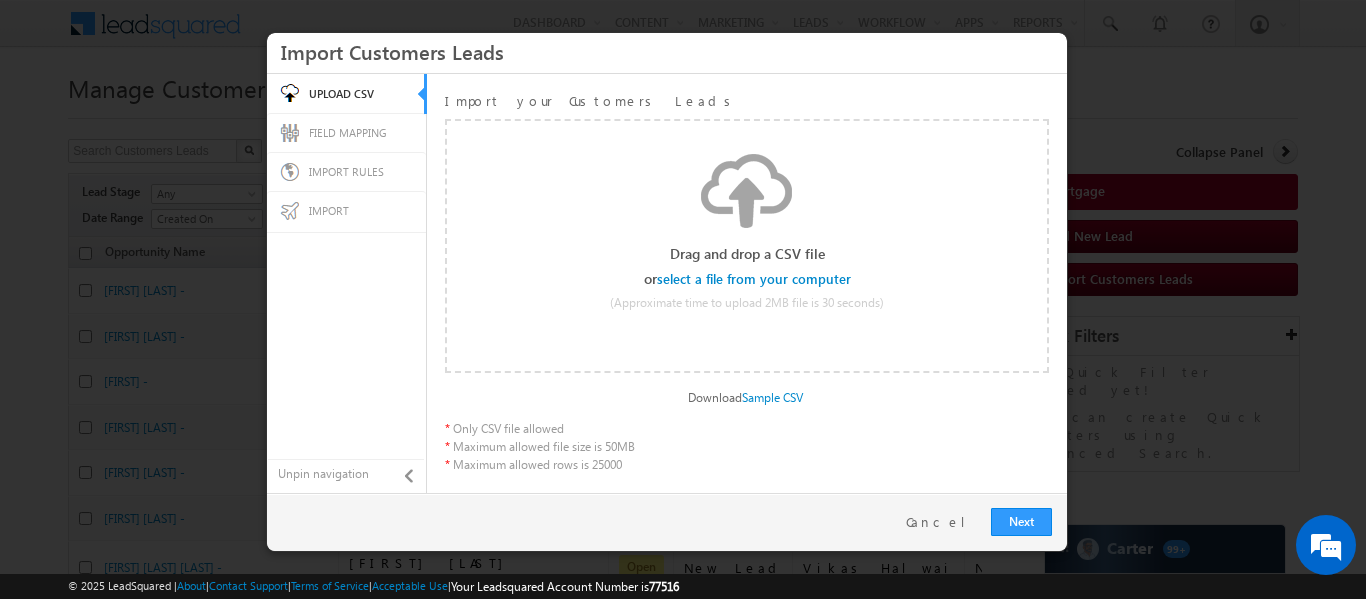 click at bounding box center [755, 279] 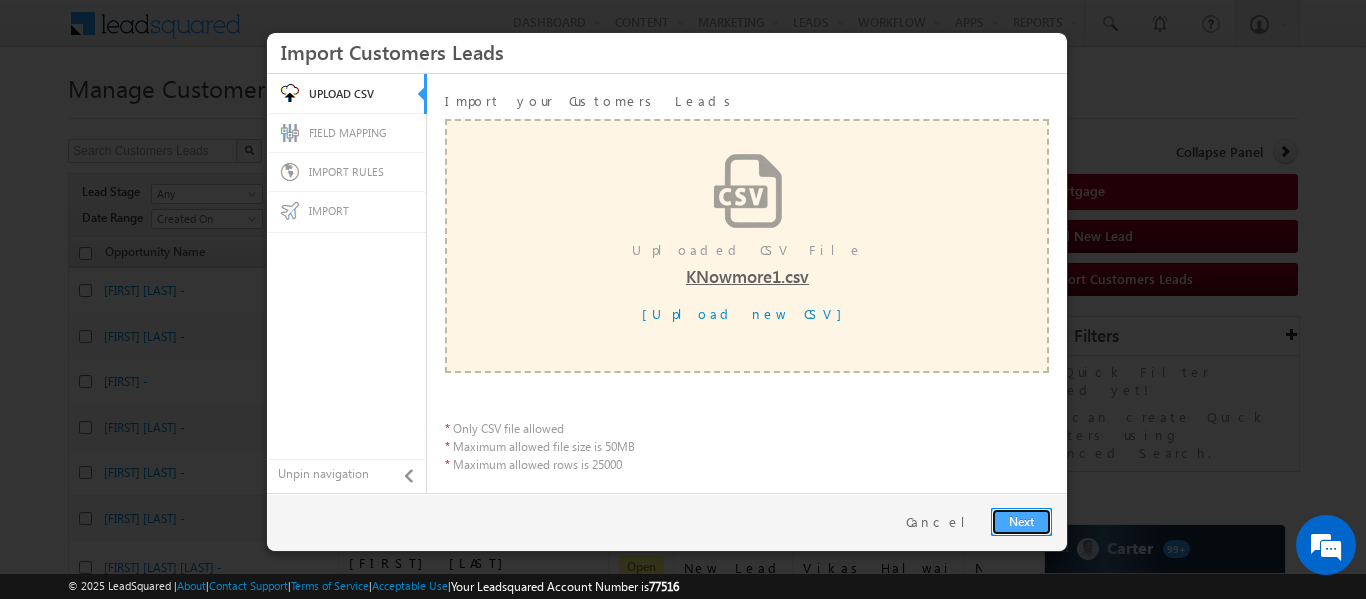 click on "Next" at bounding box center [1021, 522] 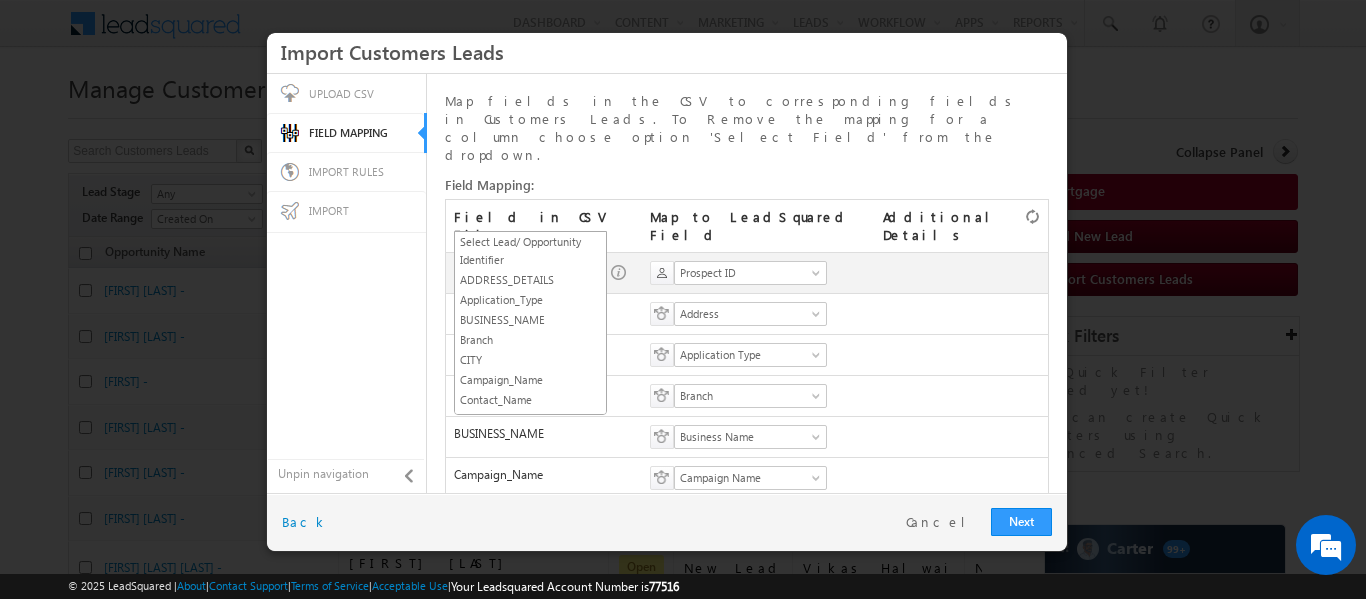 click on "SGRL_ID" at bounding box center [524, 273] 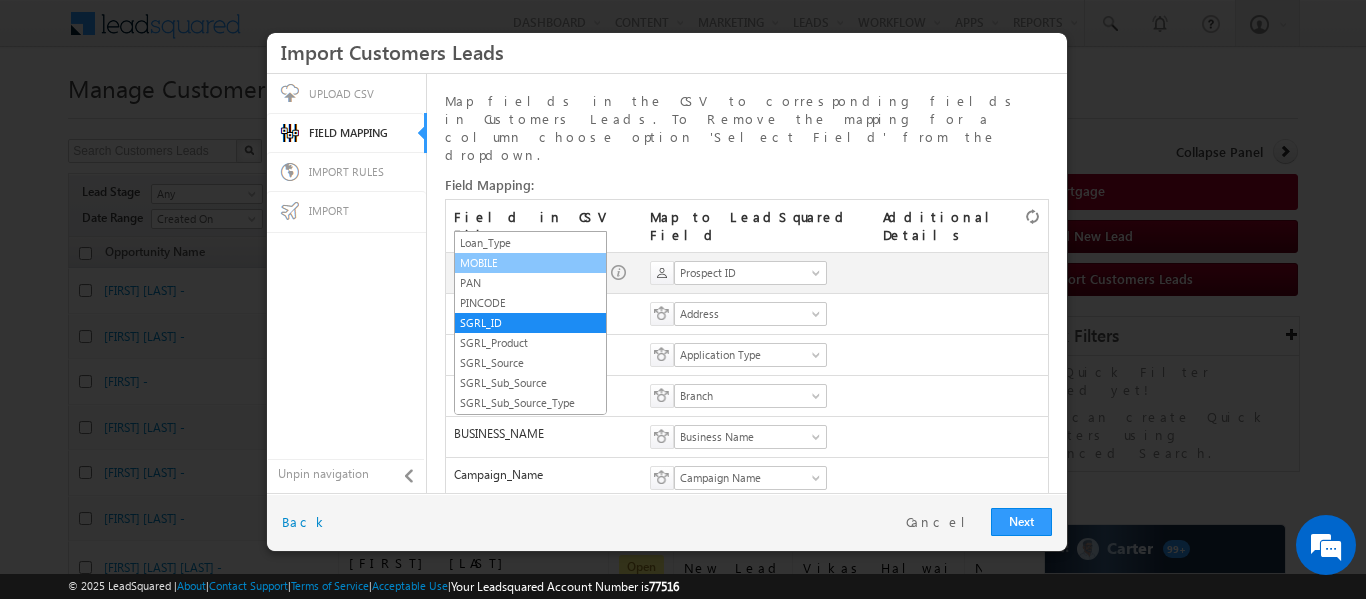 click on "MOBILE" at bounding box center (530, 263) 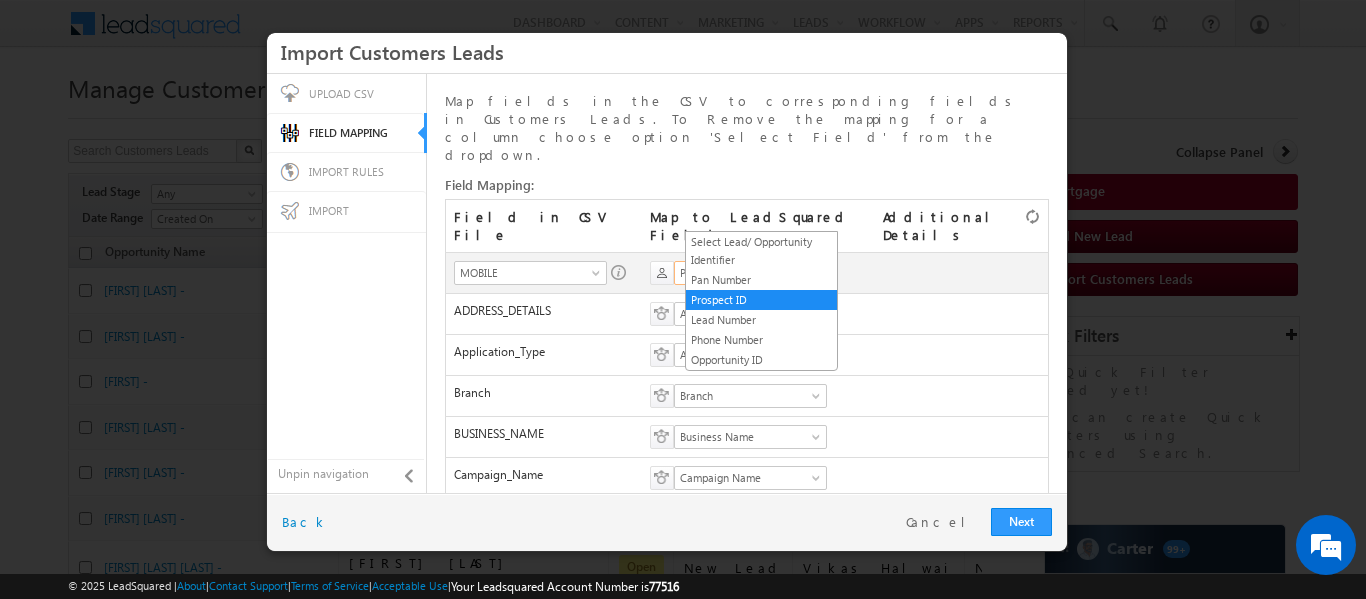 click on "Prospect ID" at bounding box center (750, 273) 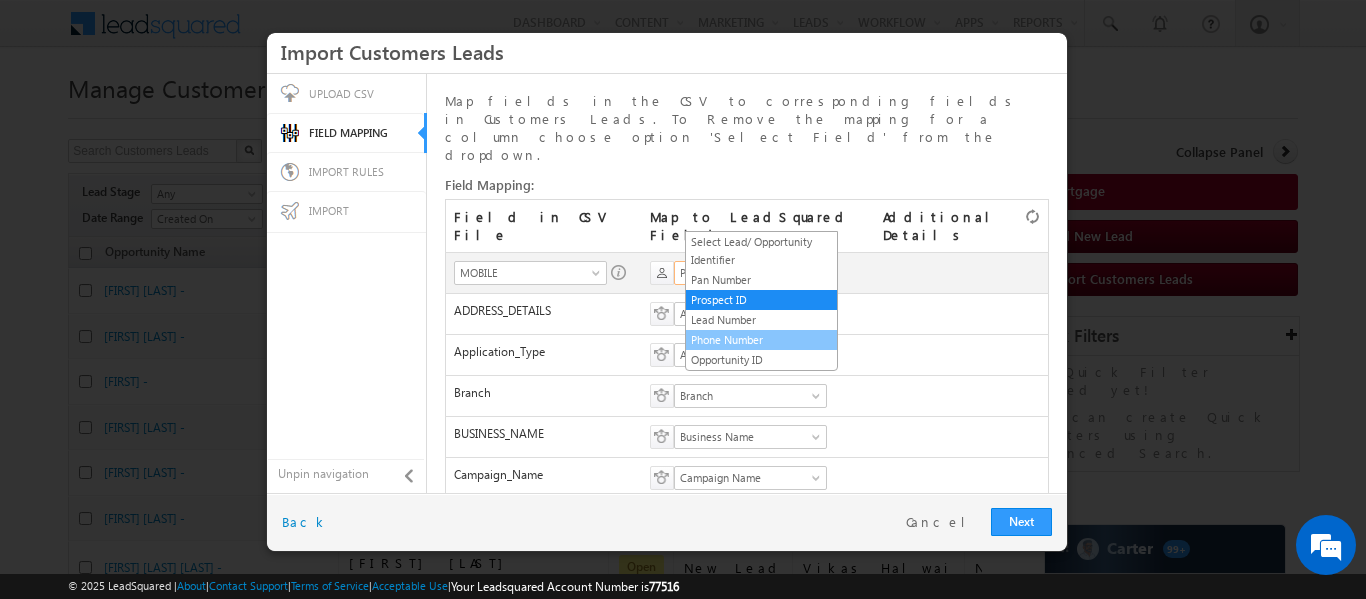 click on "Phone Number" at bounding box center (761, 340) 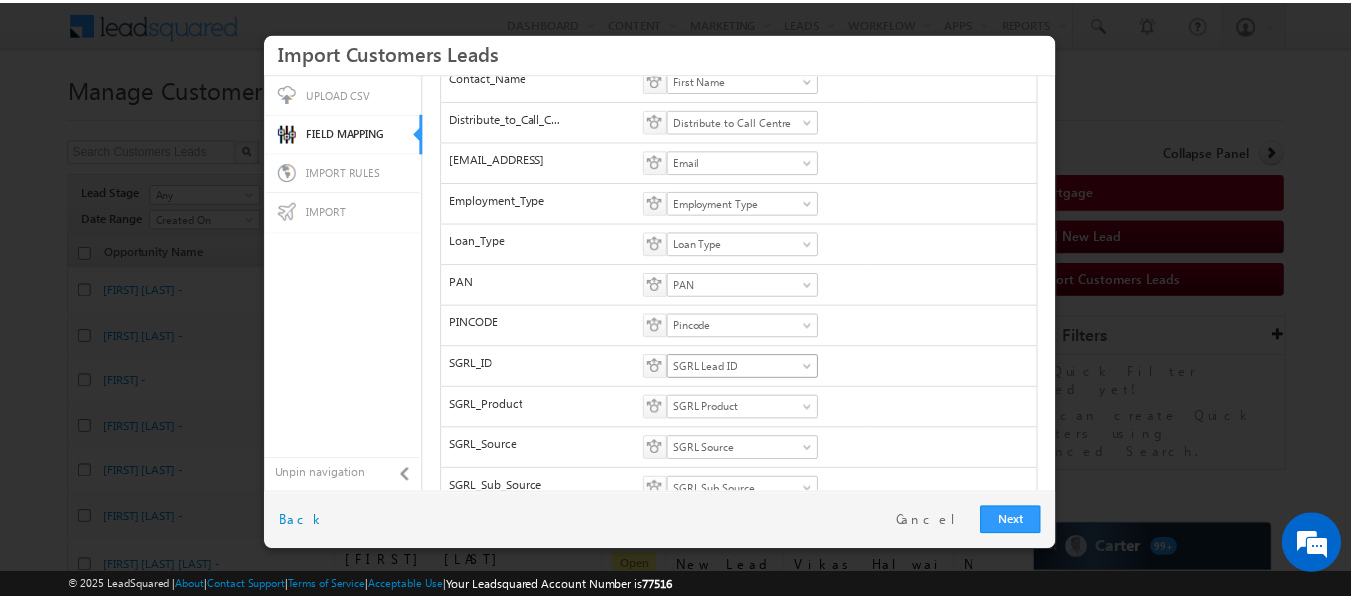 scroll, scrollTop: 580, scrollLeft: 0, axis: vertical 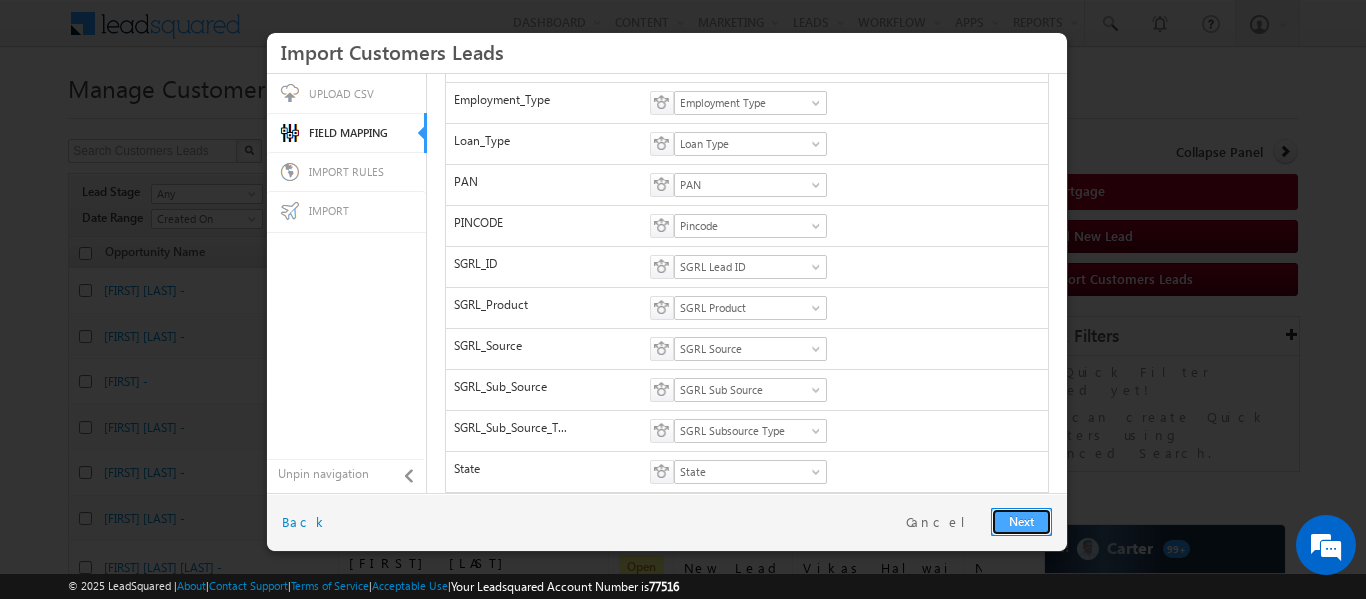 click on "Next" at bounding box center [1021, 522] 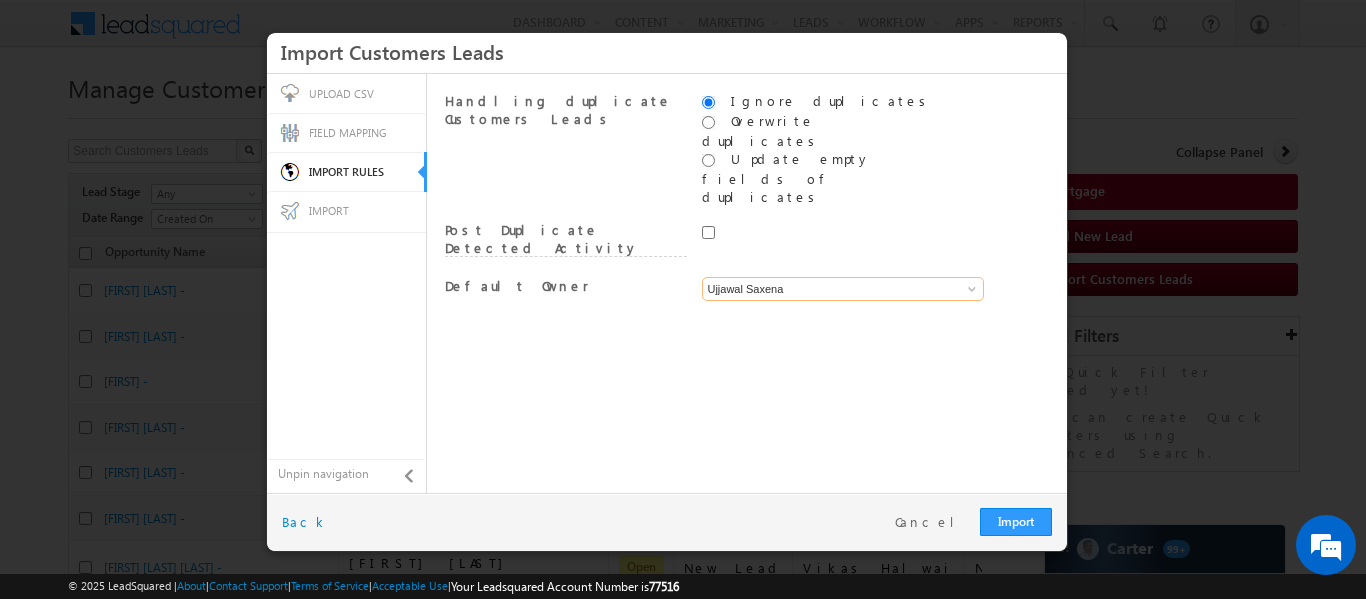 click on "Ujjawal Saxena" at bounding box center [843, 289] 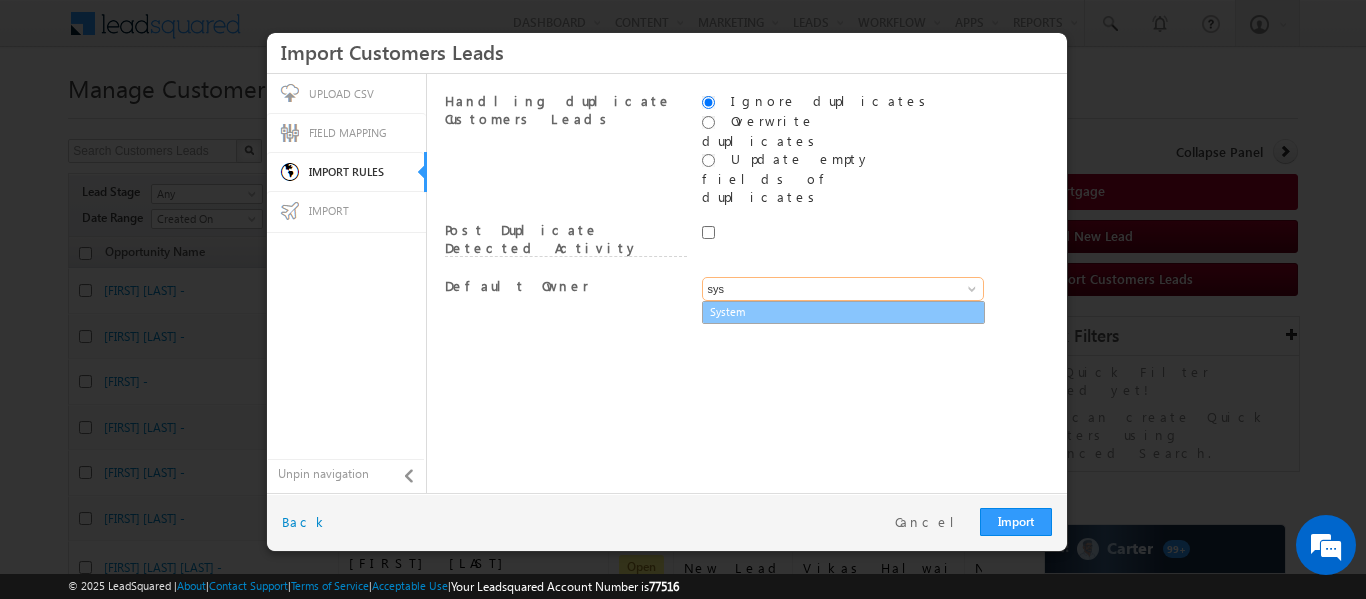 click on "System" at bounding box center [843, 312] 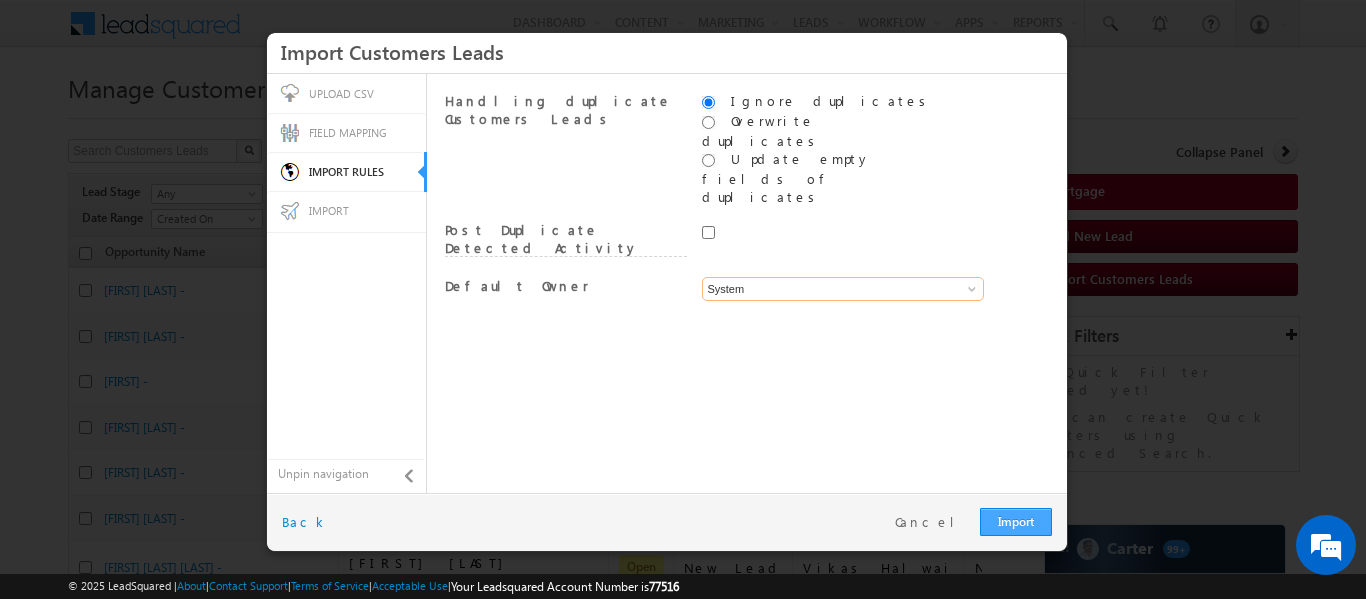 type on "System" 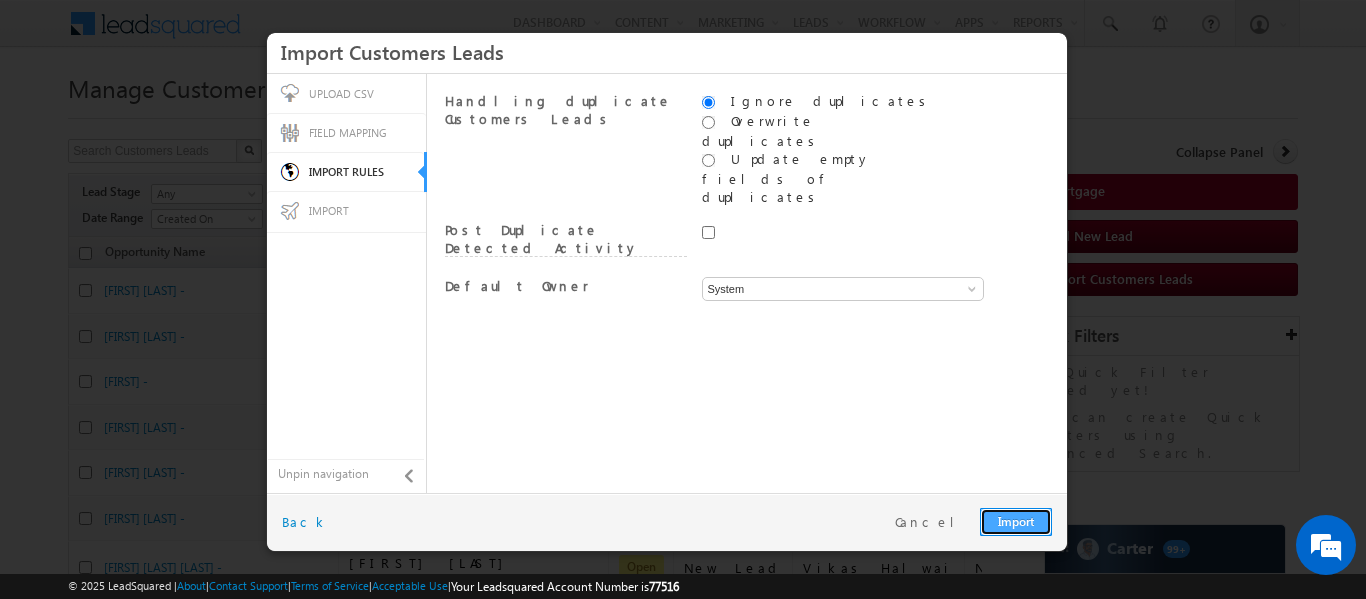 click on "Import" at bounding box center (1016, 522) 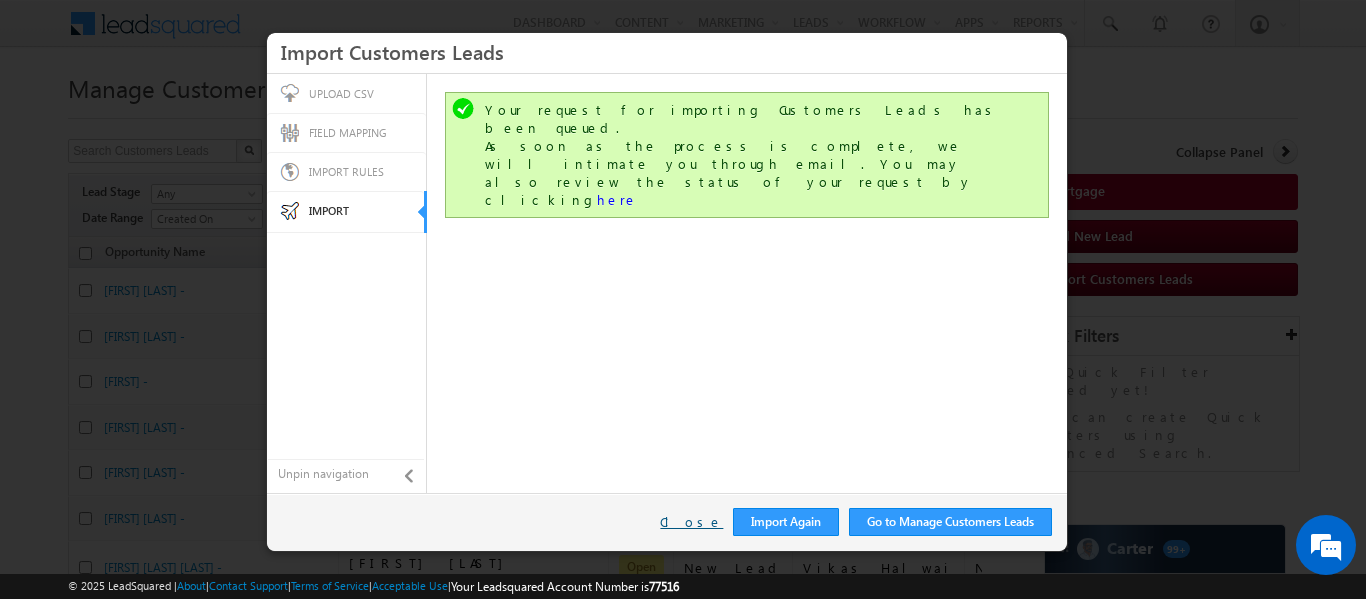 click on "Close" at bounding box center (691, 522) 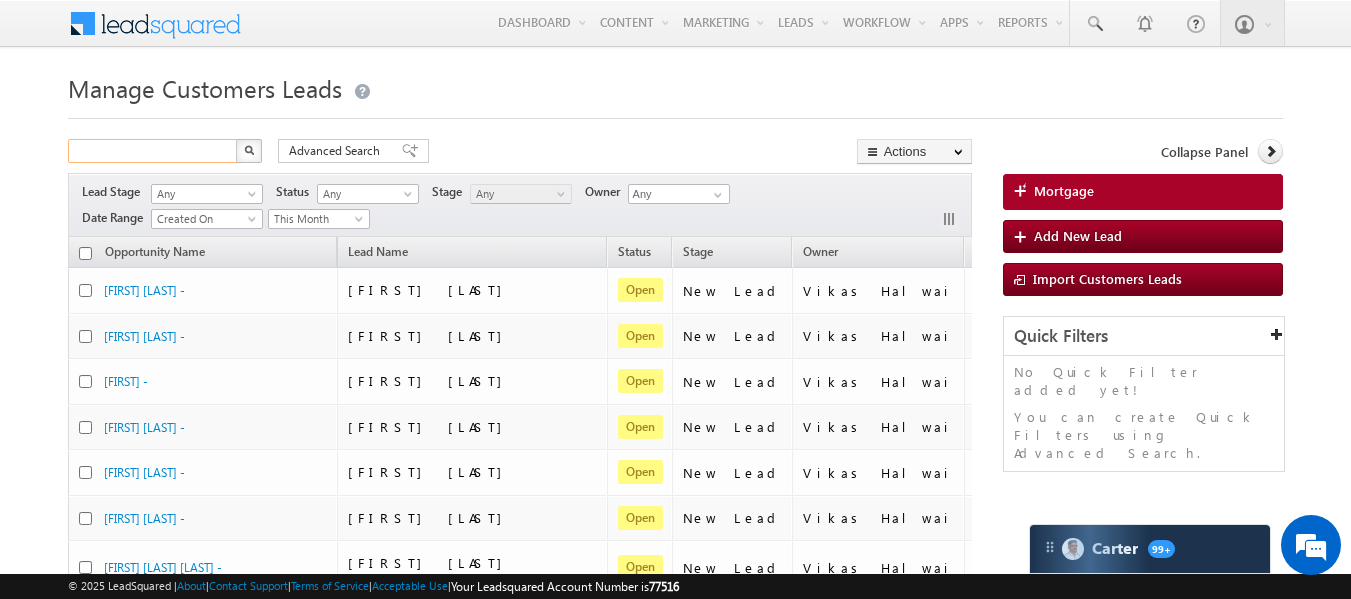 click at bounding box center [153, 151] 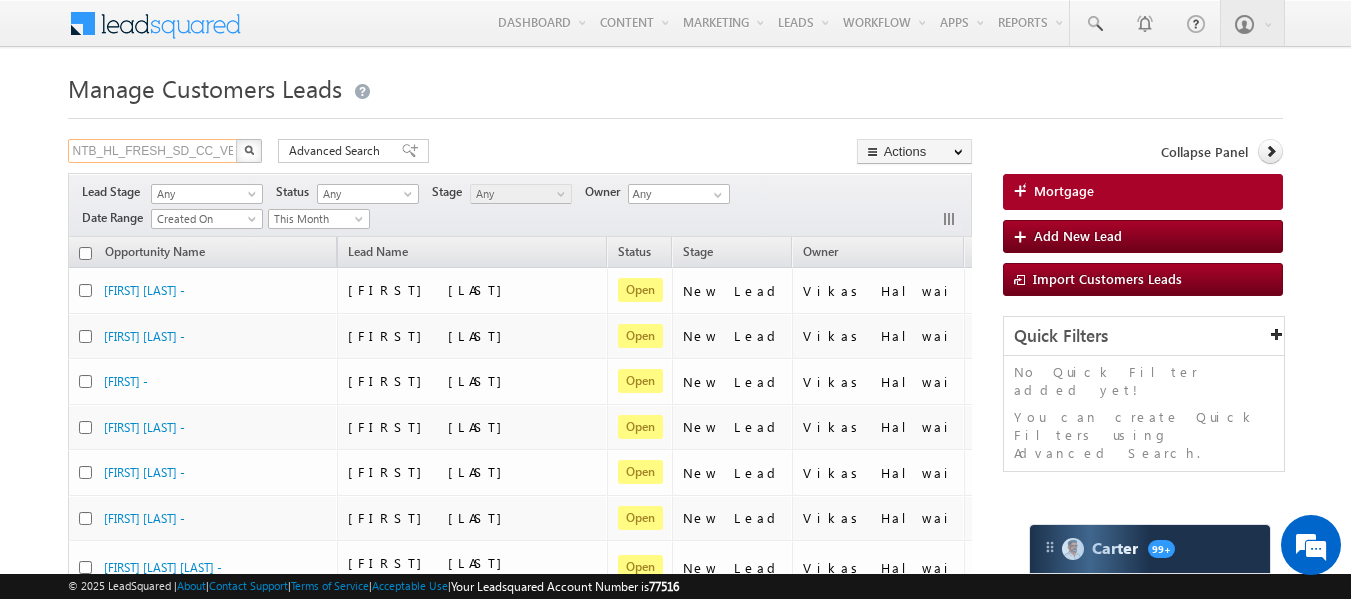scroll, scrollTop: 0, scrollLeft: 69, axis: horizontal 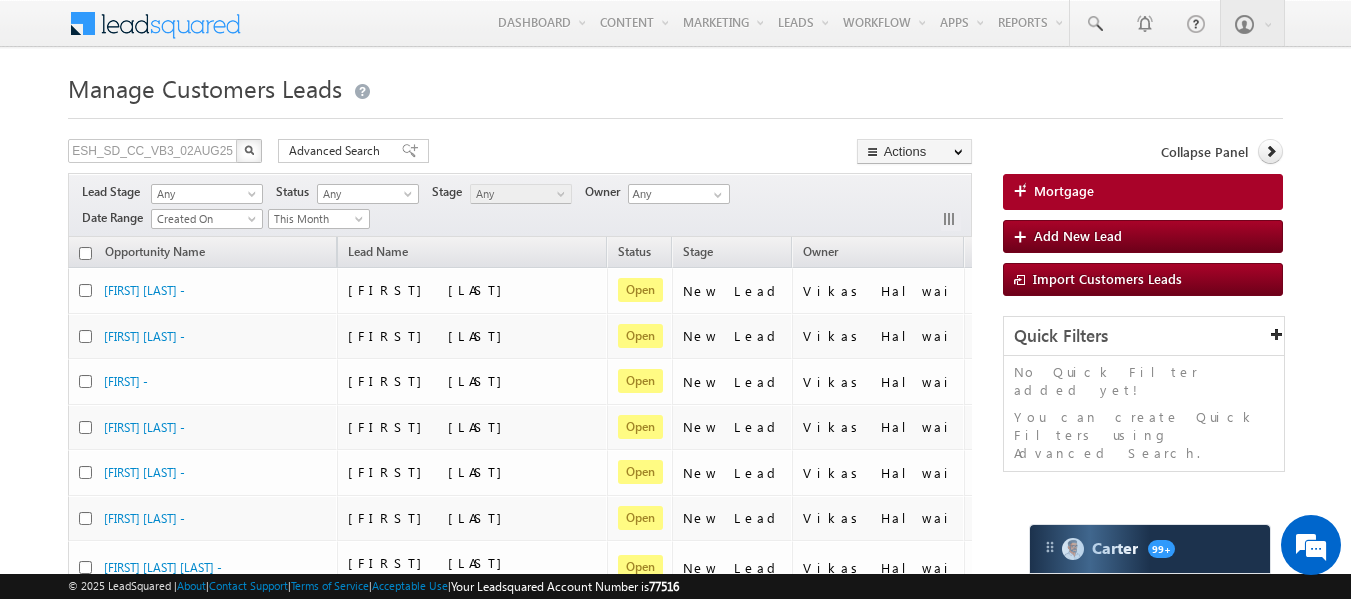 click at bounding box center [249, 150] 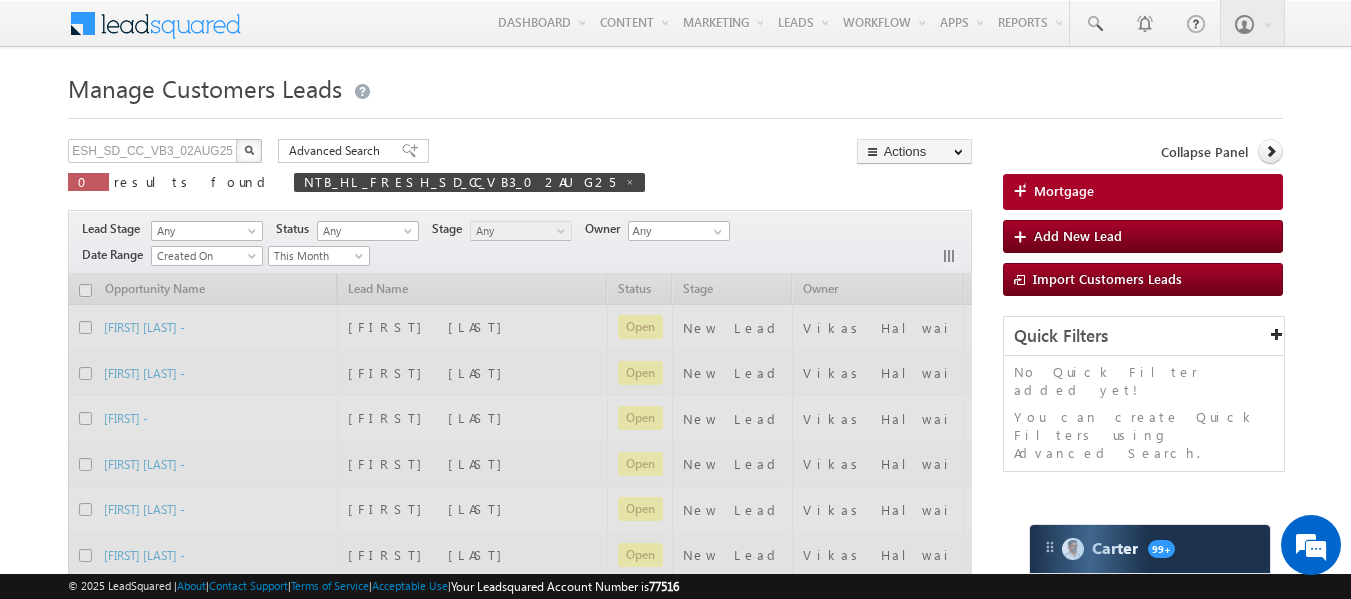 scroll, scrollTop: 0, scrollLeft: 0, axis: both 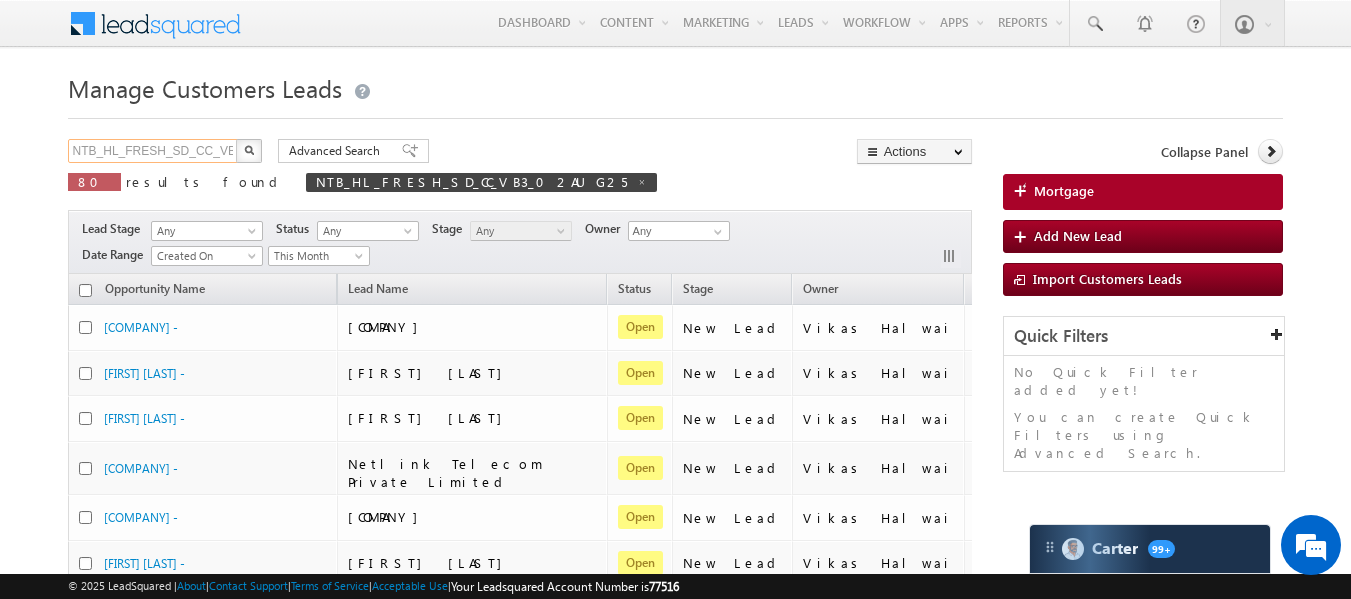 click on "NTB_HL_FRESH_SD_CC_VB3_02AUG25" at bounding box center (153, 151) 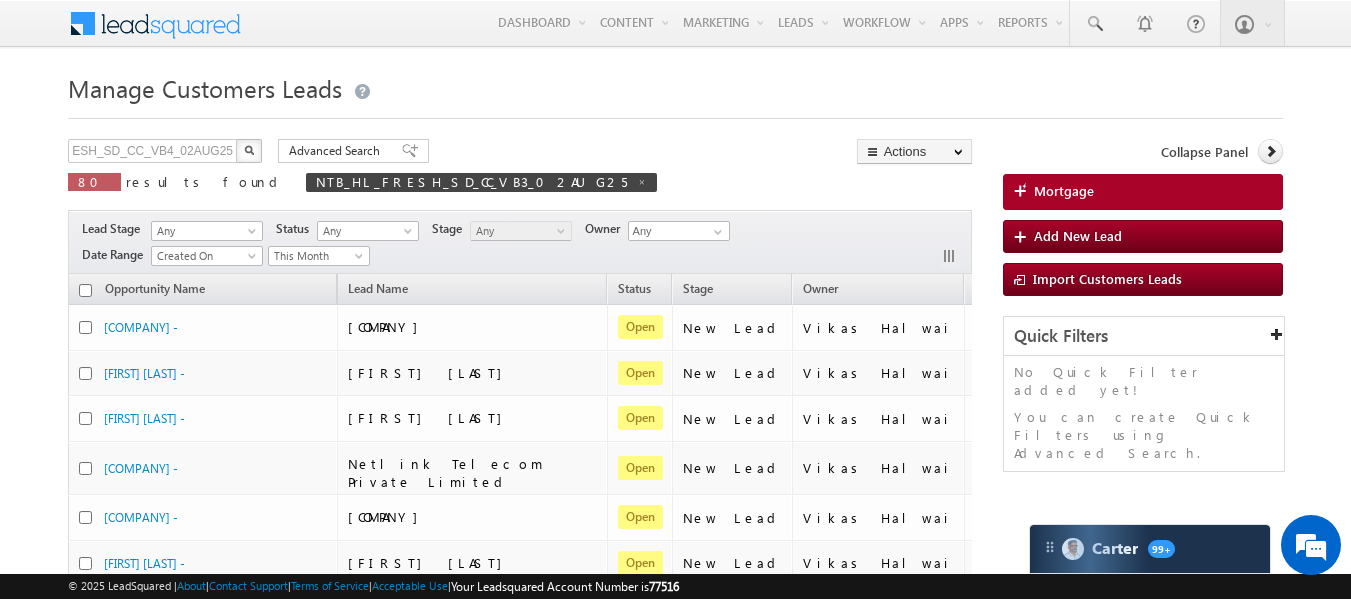 click at bounding box center (249, 150) 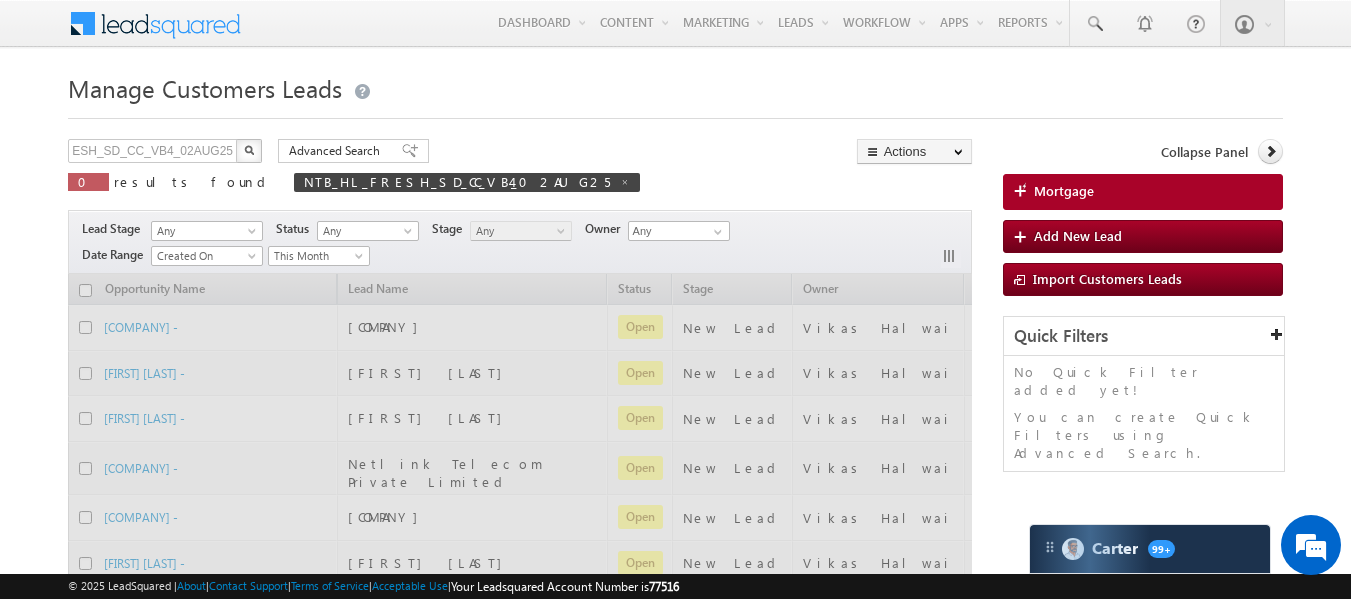 scroll, scrollTop: 0, scrollLeft: 0, axis: both 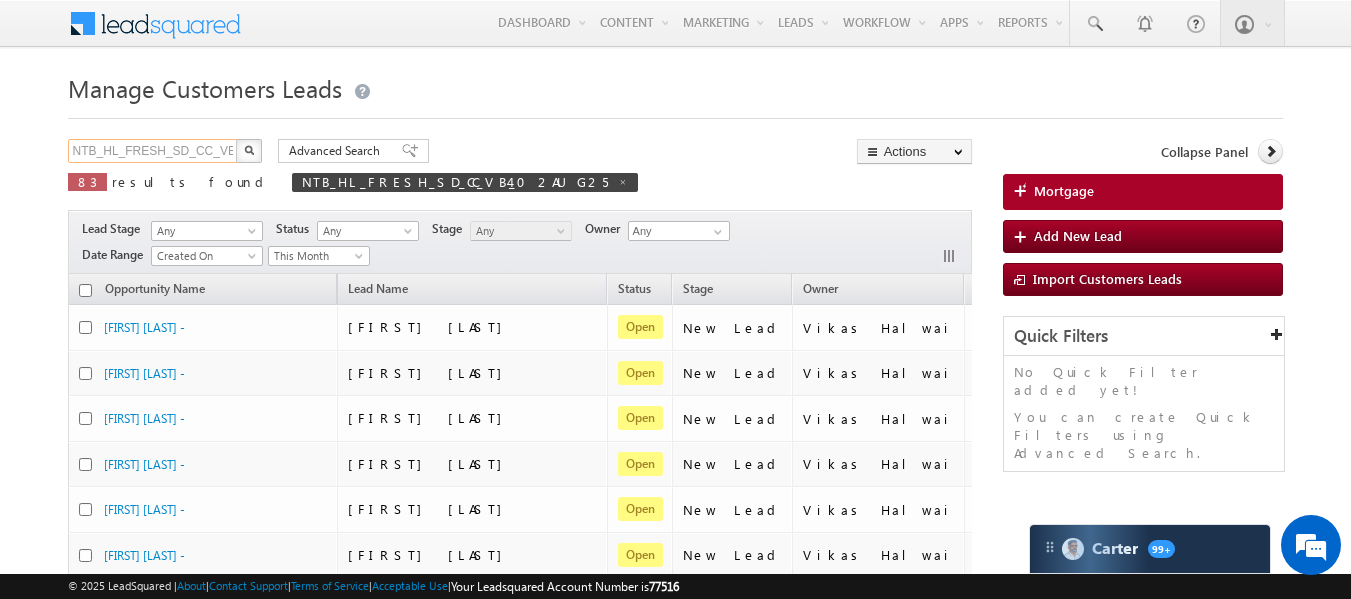 click on "NTB_HL_FRESH_SD_CC_VB4_02AUG25" at bounding box center [153, 151] 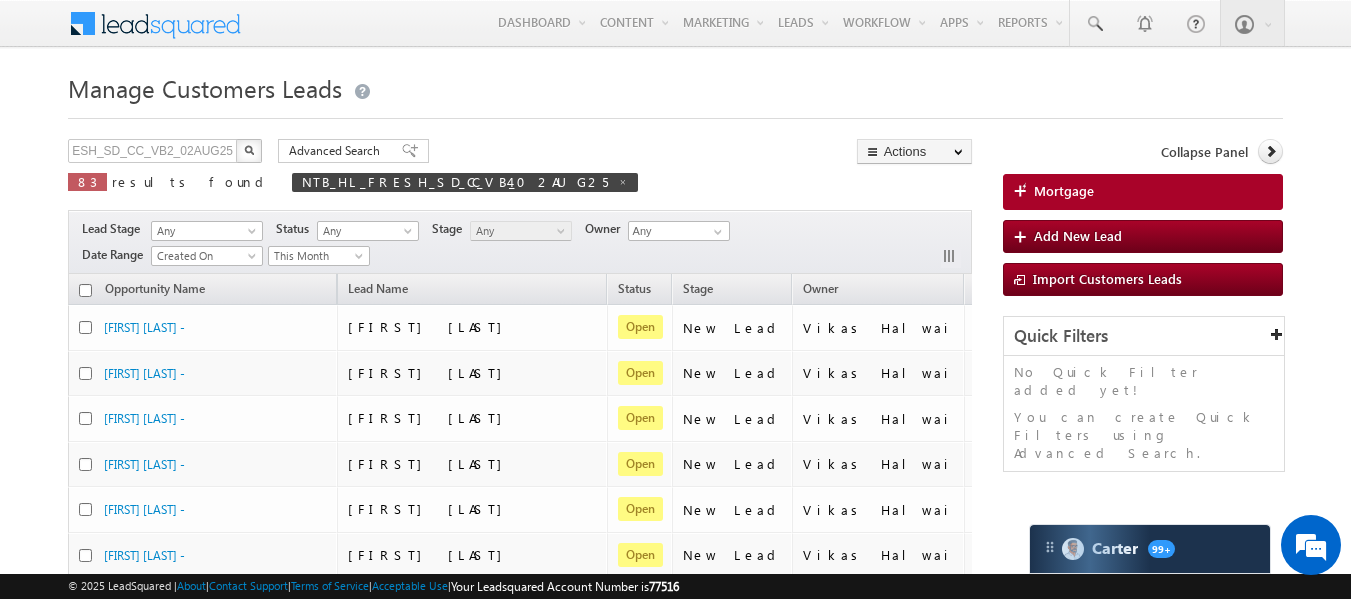 click at bounding box center [249, 151] 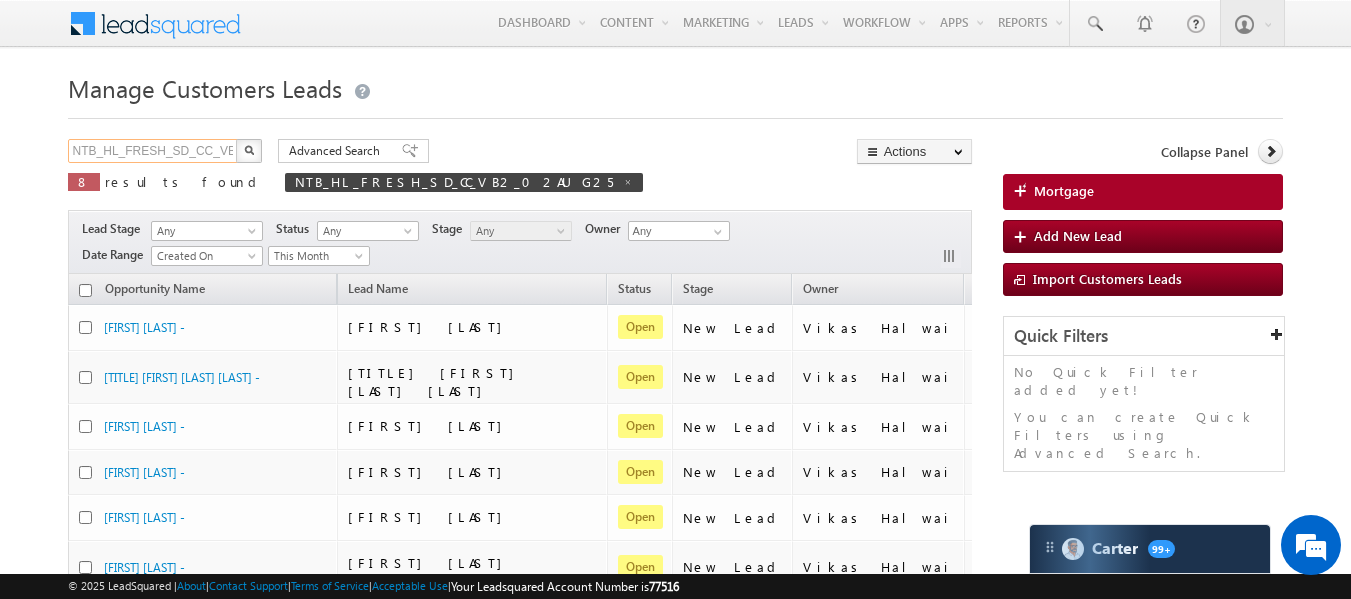 click on "NTB_HL_FRESH_SD_CC_VB2_02AUG25" at bounding box center (153, 151) 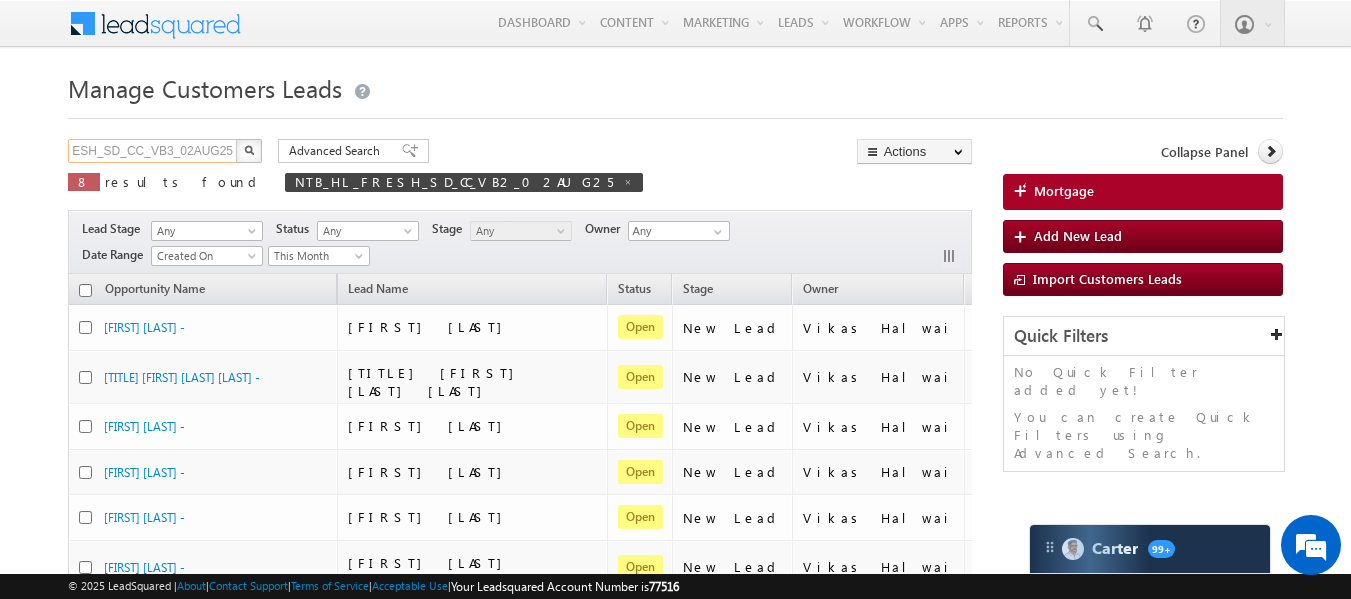 type on "NTB_HL_FRESH_SD_CC_VB3_02AUG25" 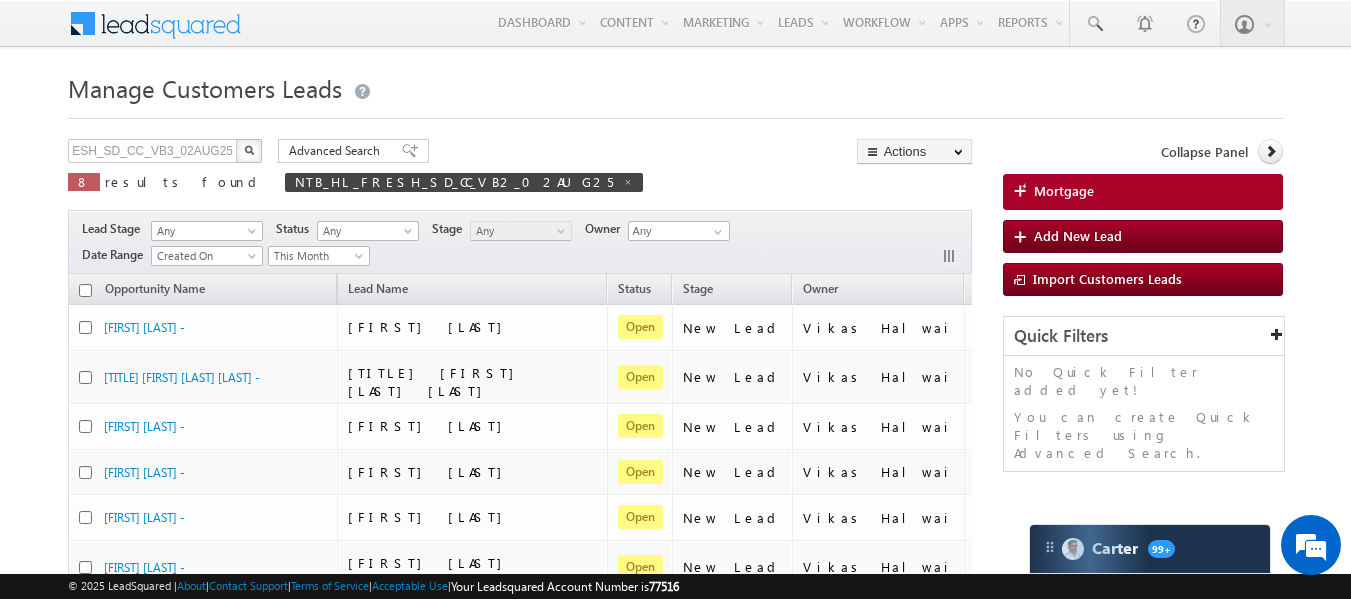 click at bounding box center (249, 151) 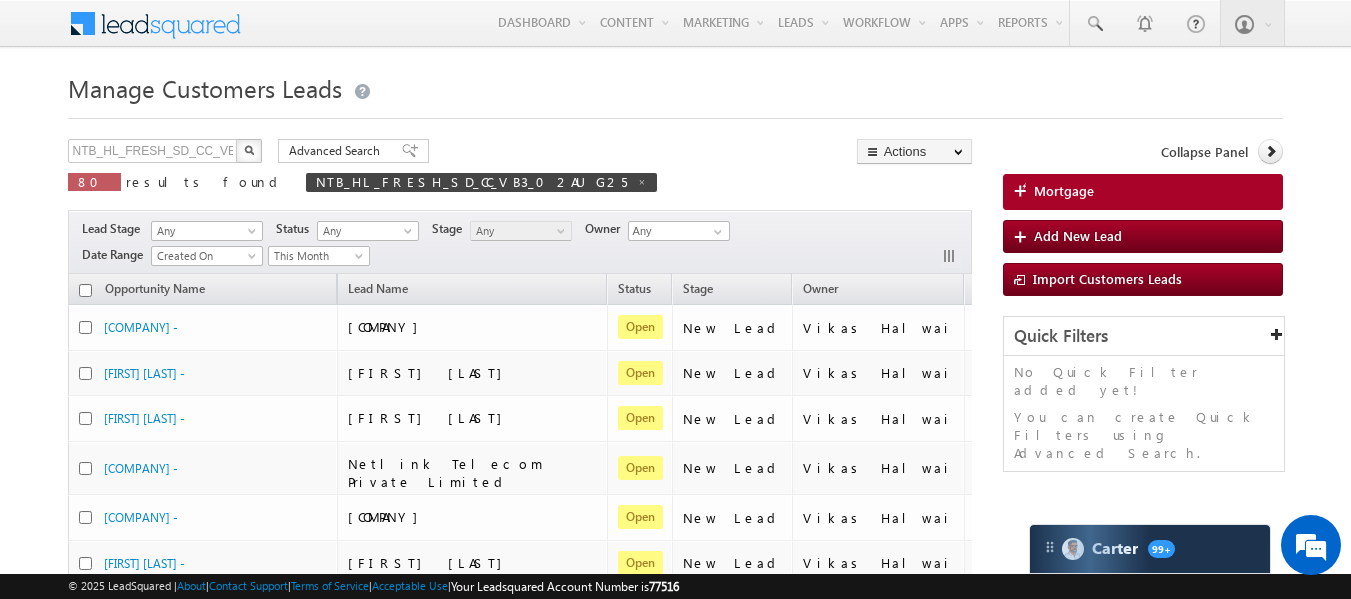 type 